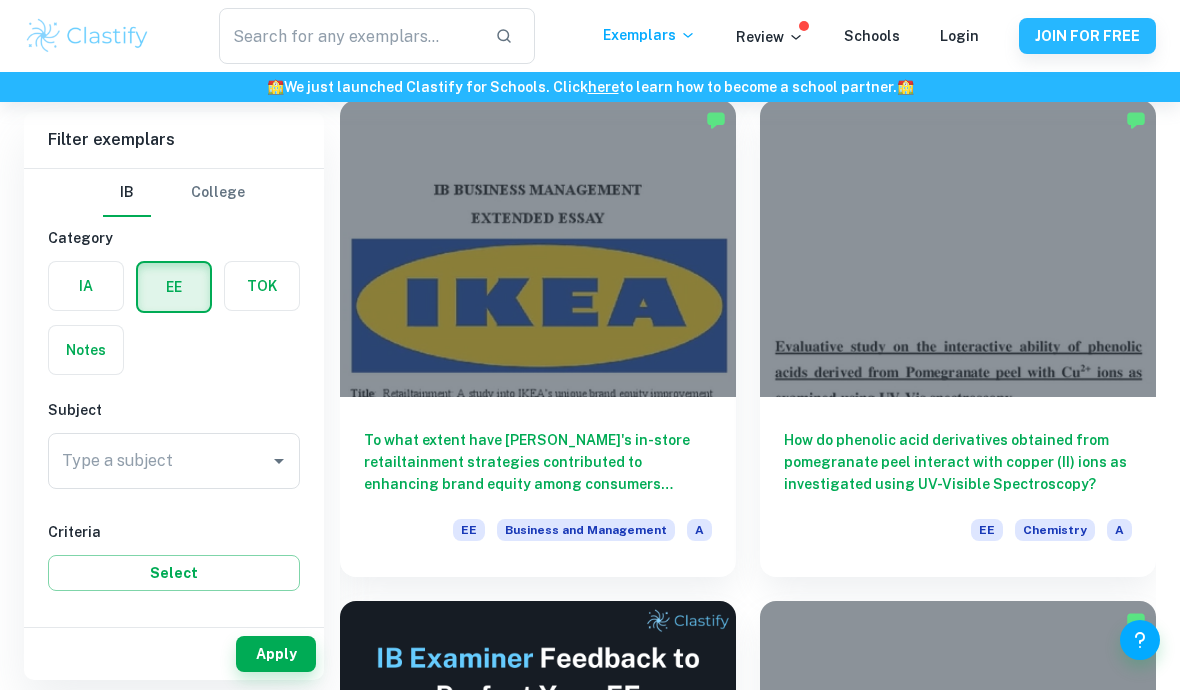 scroll, scrollTop: 155, scrollLeft: 0, axis: vertical 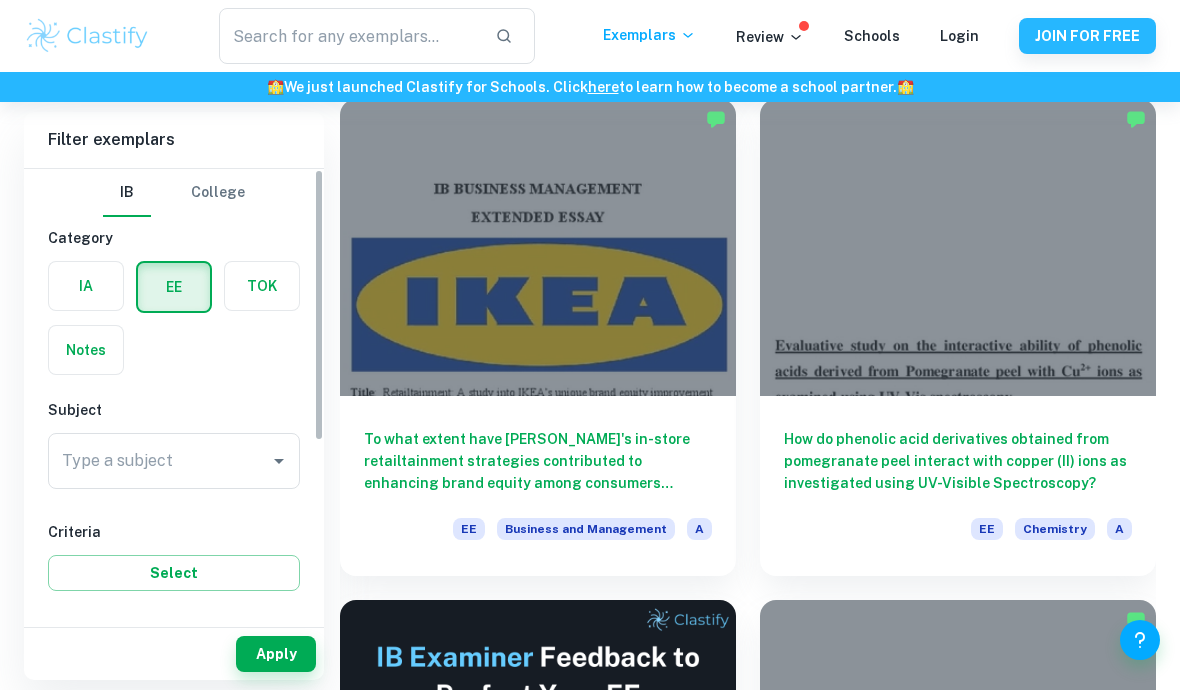 click at bounding box center [262, 286] 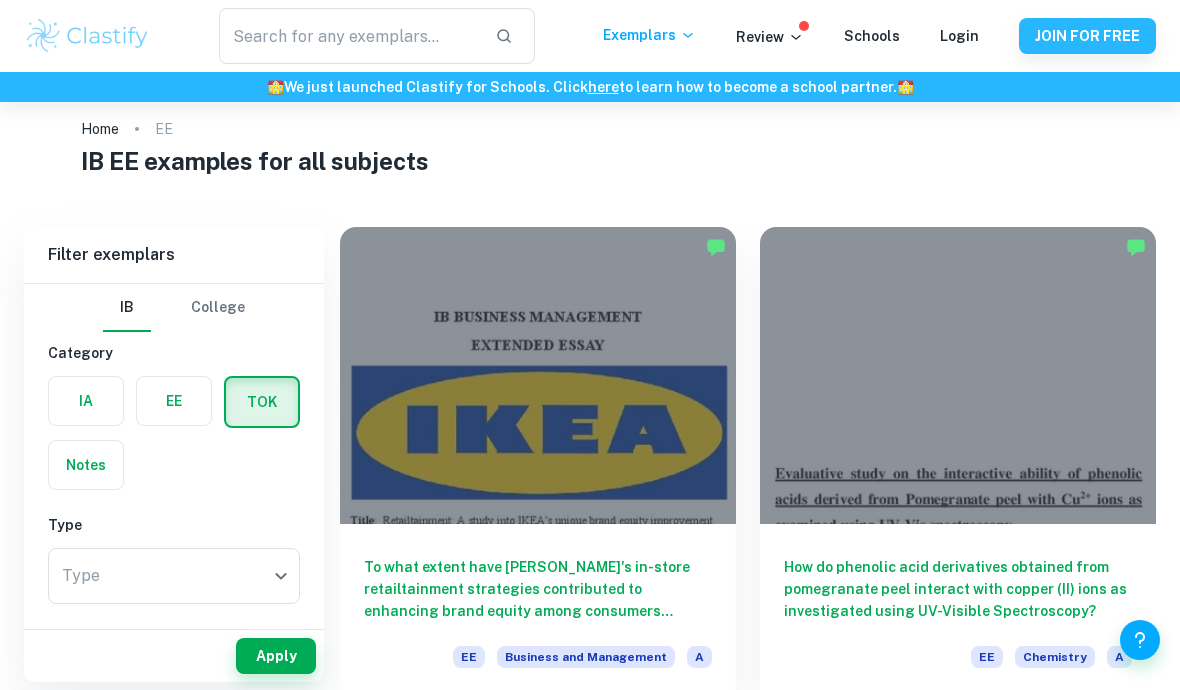 scroll, scrollTop: 30, scrollLeft: 0, axis: vertical 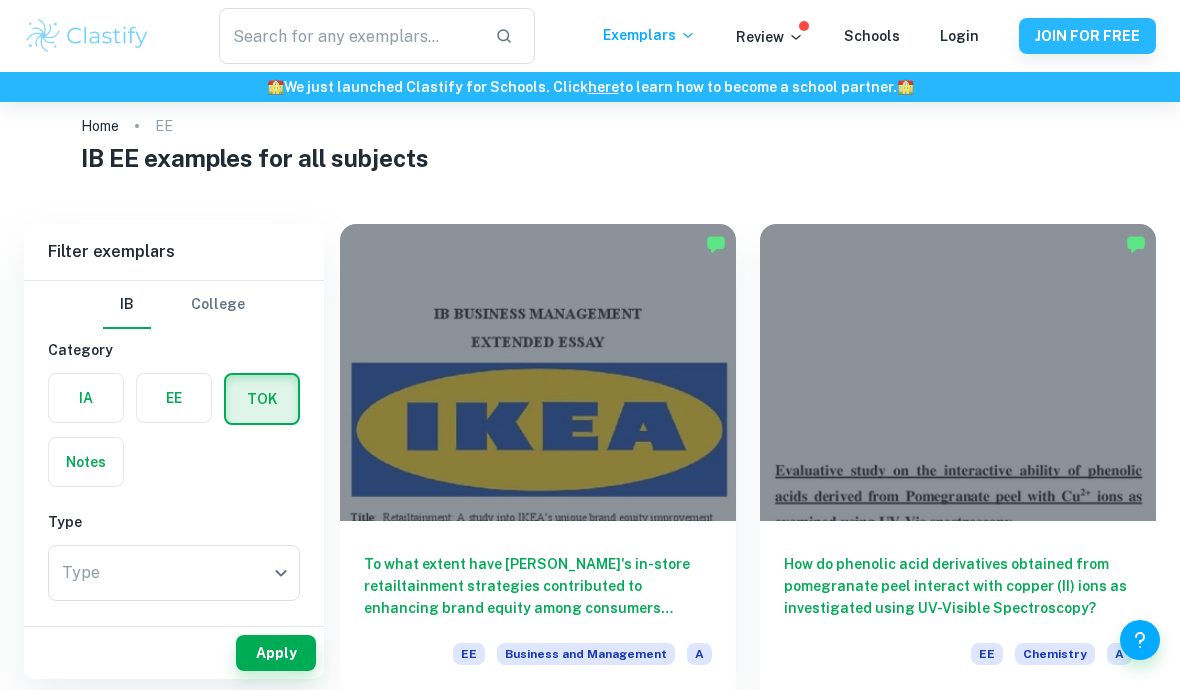 click at bounding box center [174, 398] 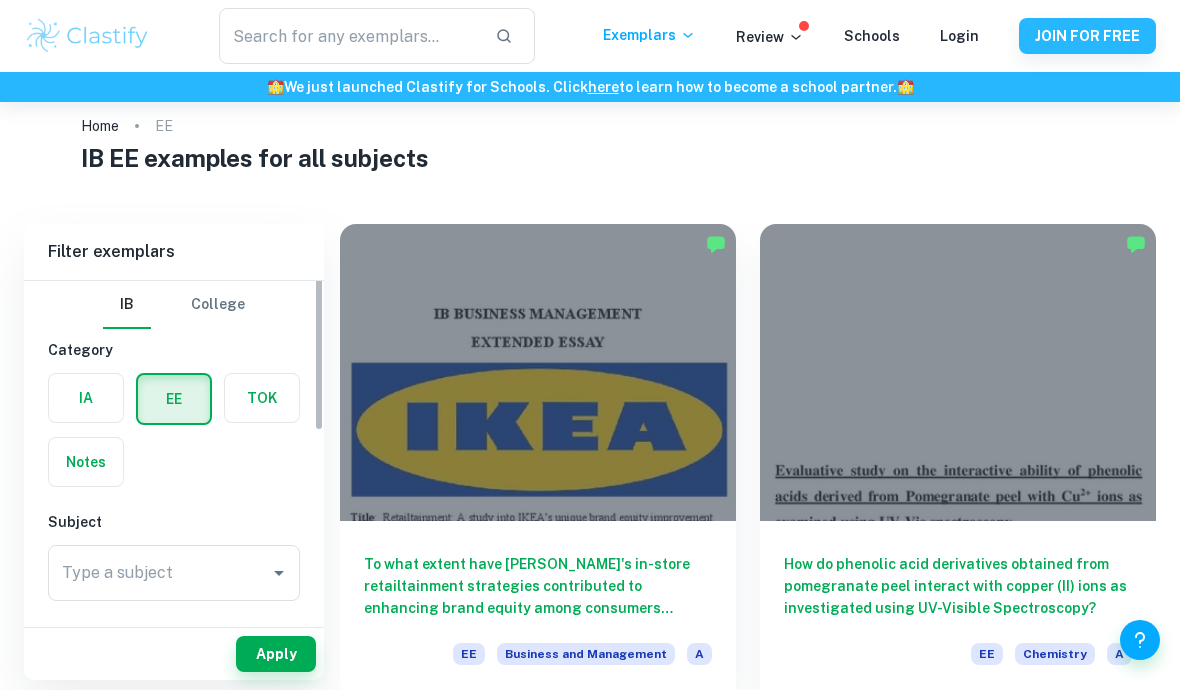 scroll, scrollTop: -38, scrollLeft: 0, axis: vertical 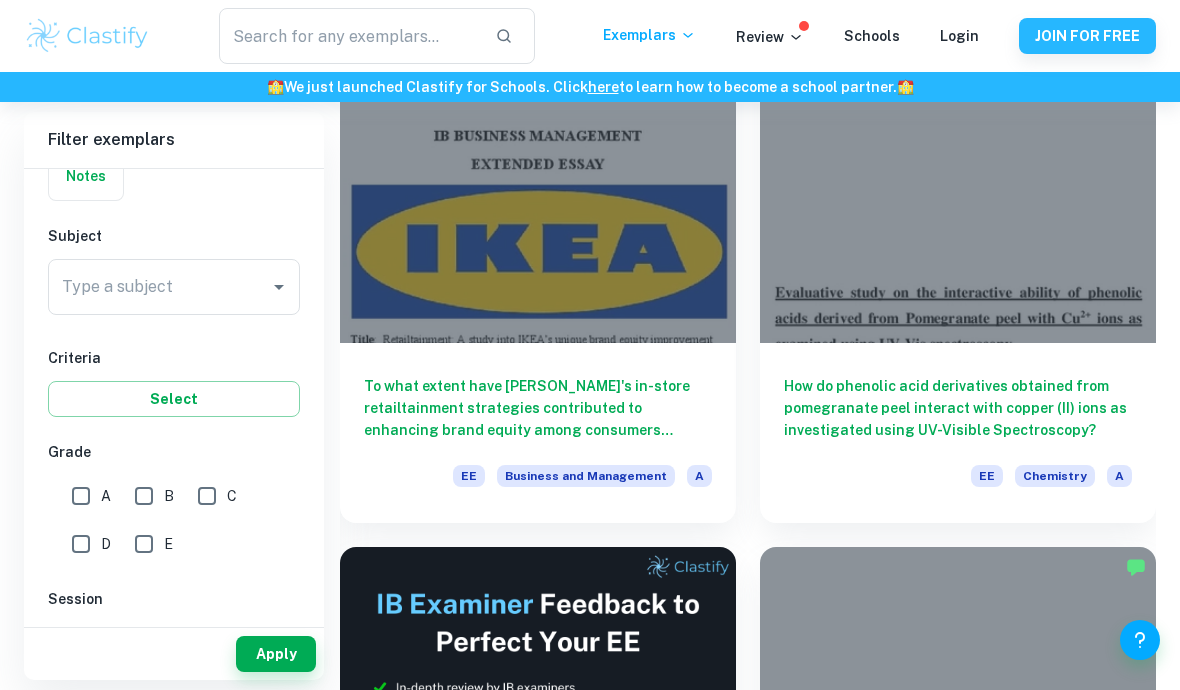 click on "To what extent have IKEA's in-store retailtainment strategies contributed to enhancing brand equity among consumers primarily in the United States?" at bounding box center [538, 408] 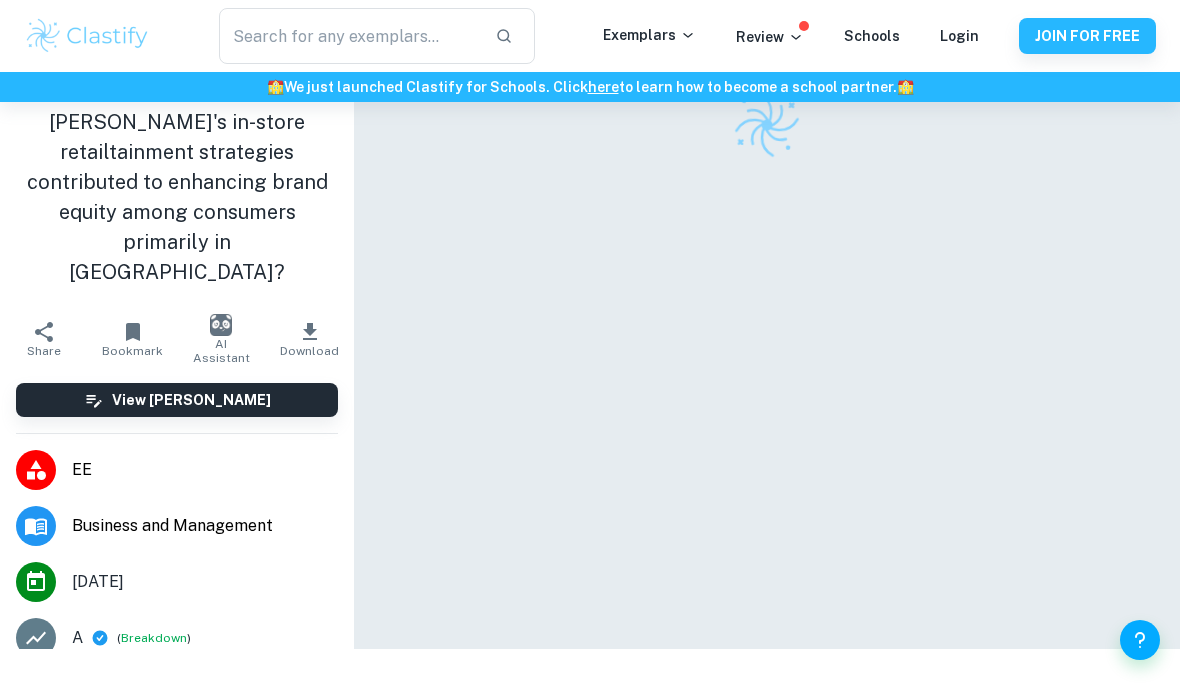 scroll, scrollTop: 0, scrollLeft: 0, axis: both 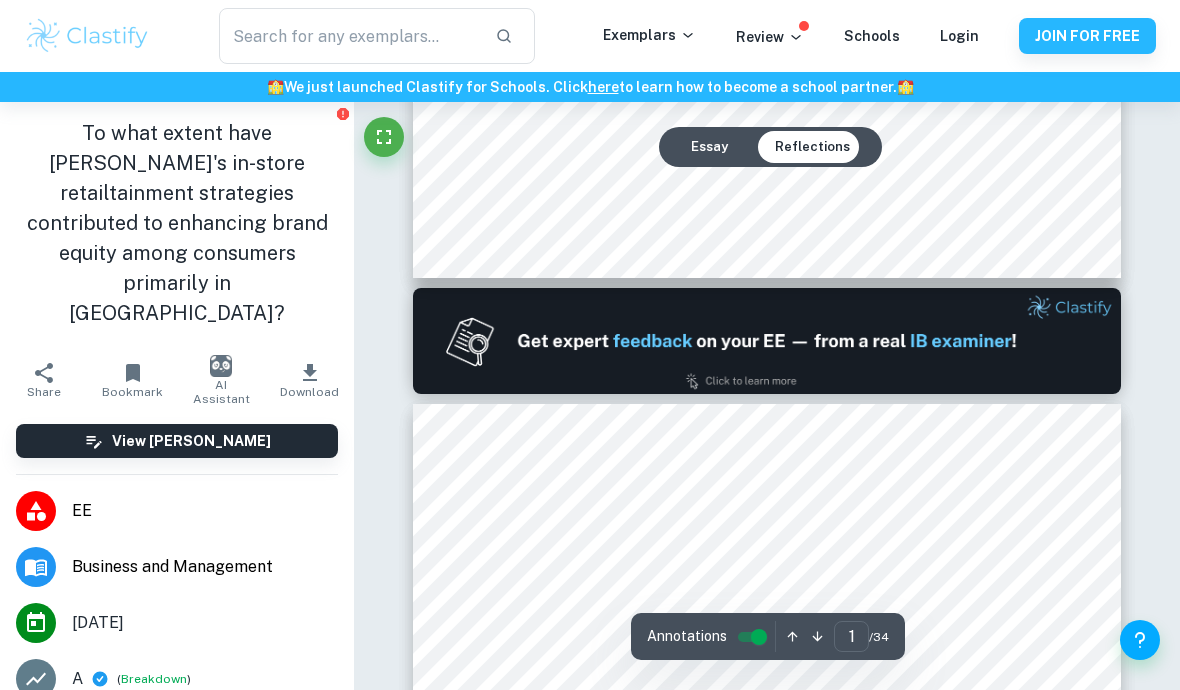 type on "2" 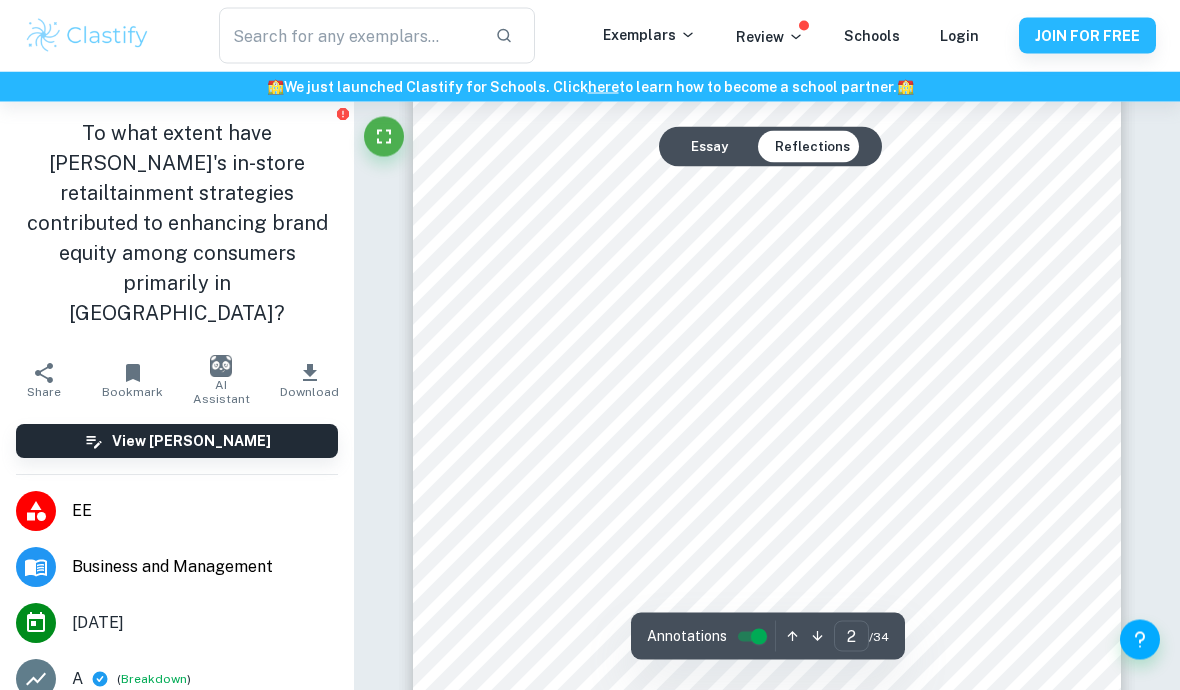 scroll, scrollTop: 1178, scrollLeft: 0, axis: vertical 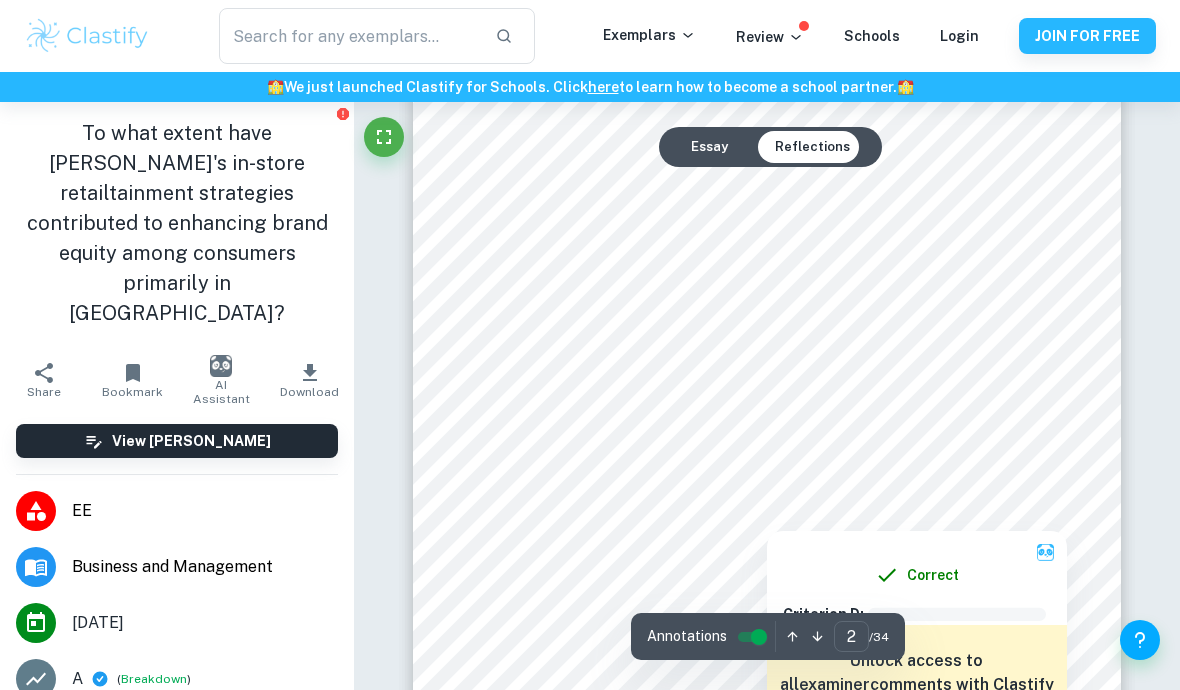 click at bounding box center (761, 445) 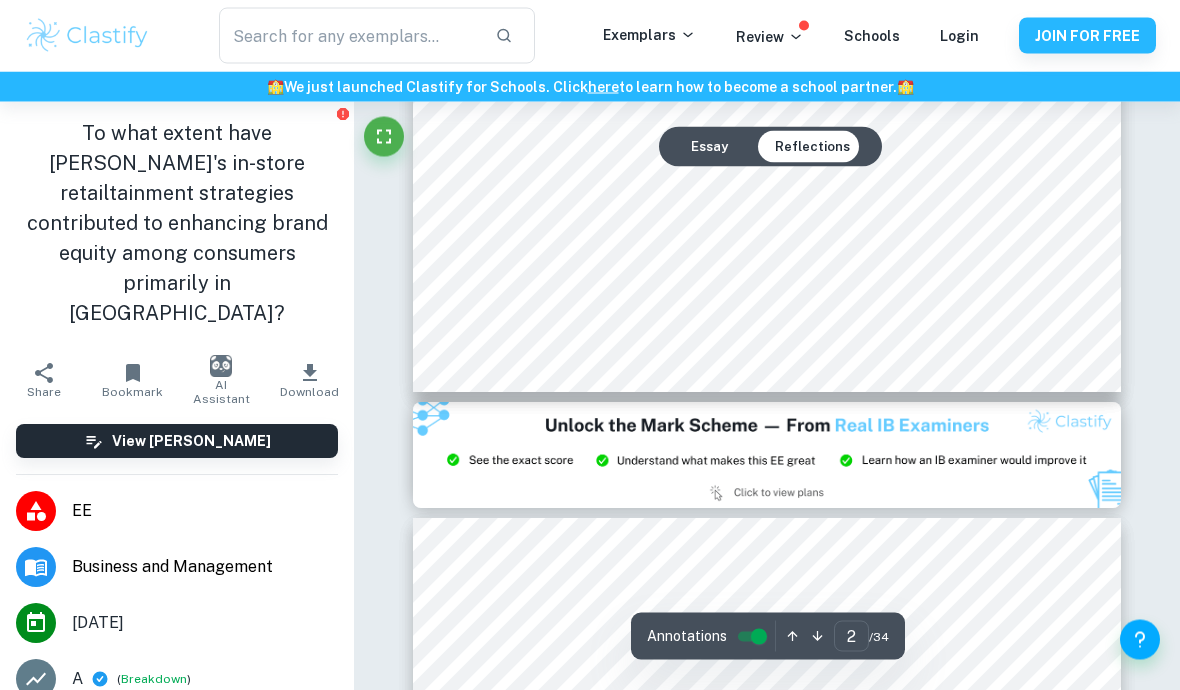 scroll, scrollTop: 709, scrollLeft: 0, axis: vertical 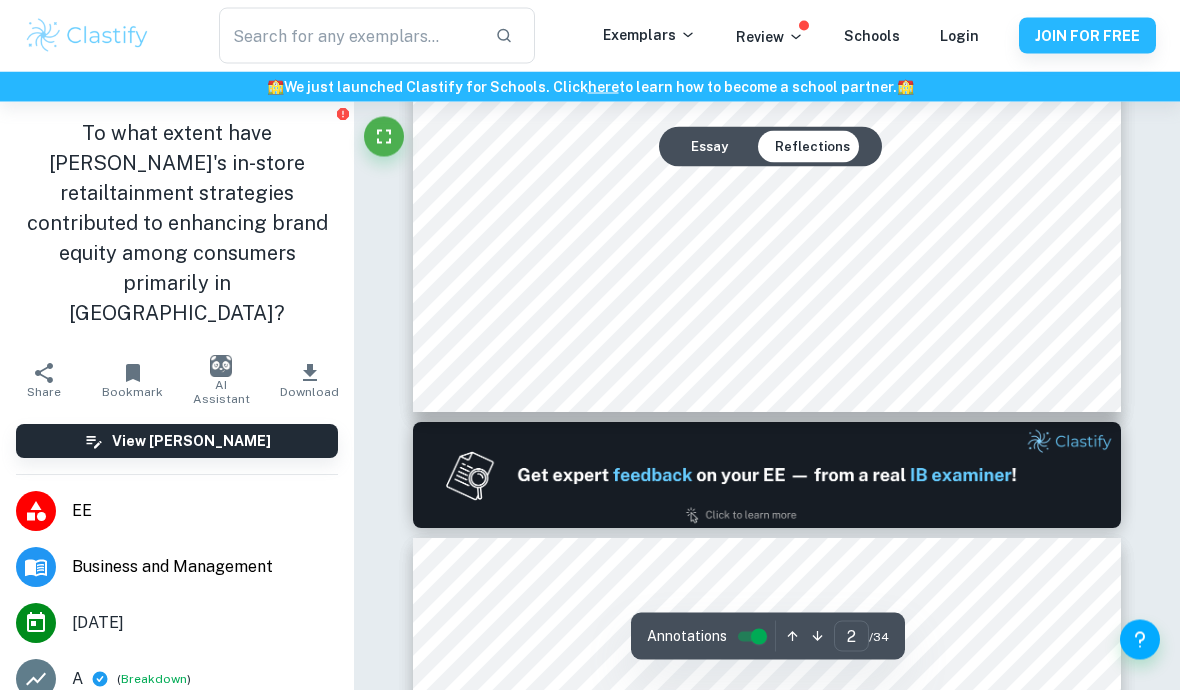 type on "1" 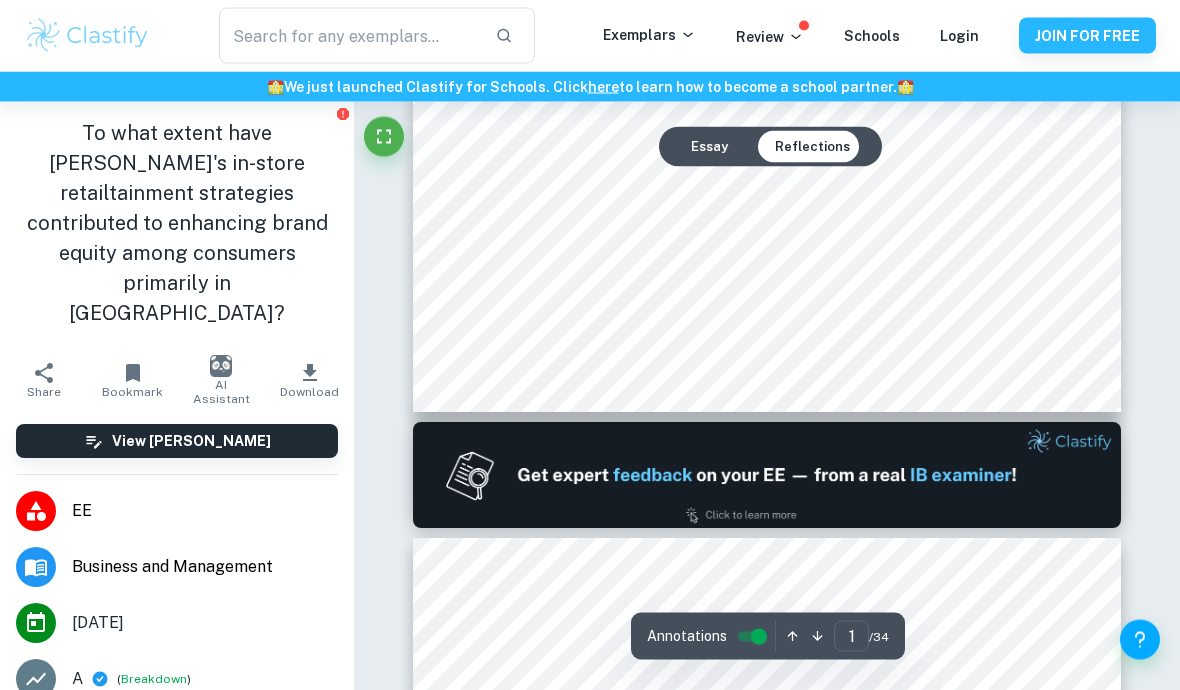 scroll, scrollTop: 0, scrollLeft: 0, axis: both 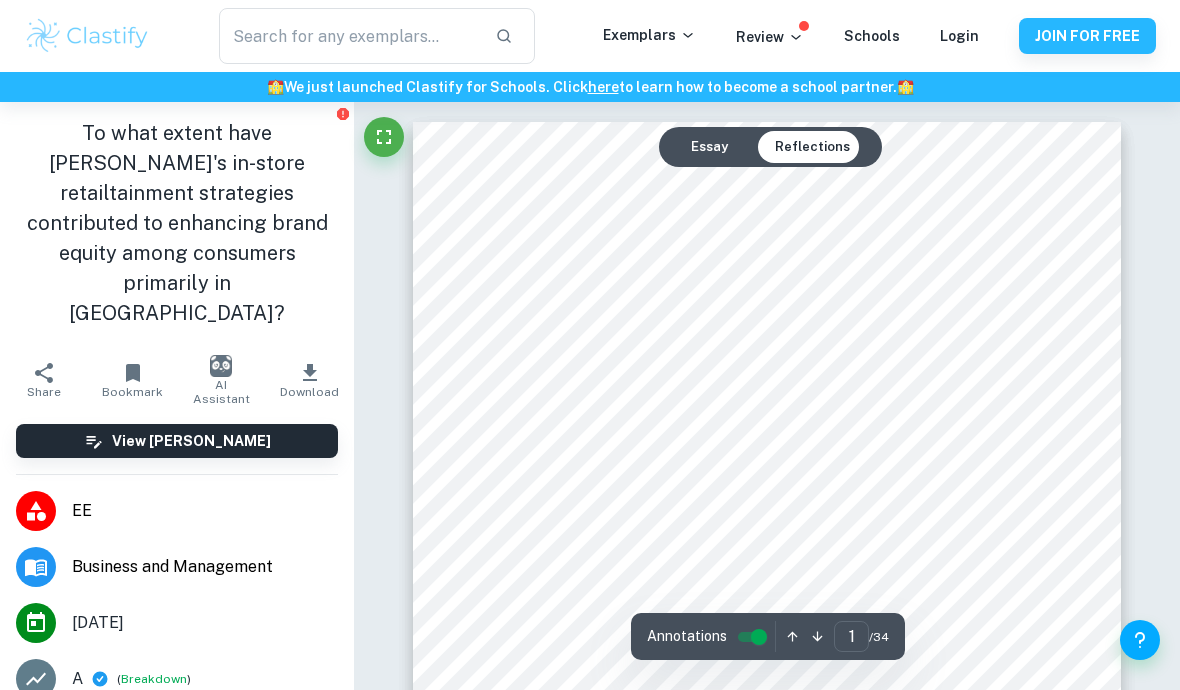 click on "Essay" at bounding box center [709, 147] 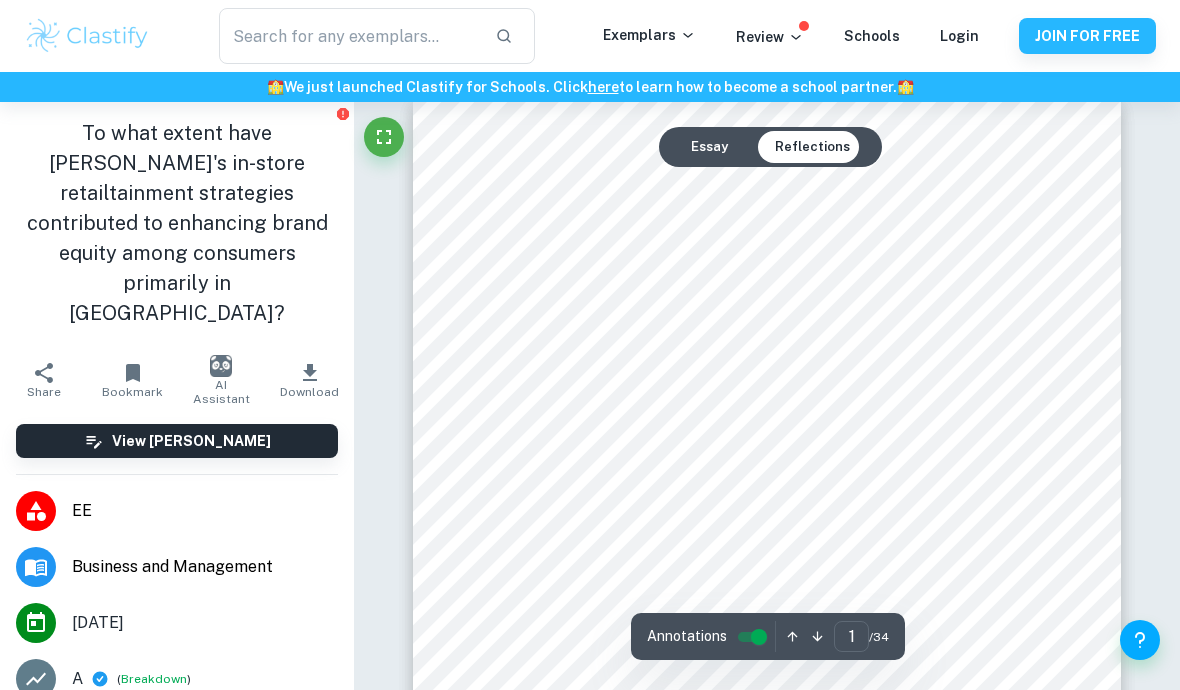 scroll, scrollTop: 27, scrollLeft: 0, axis: vertical 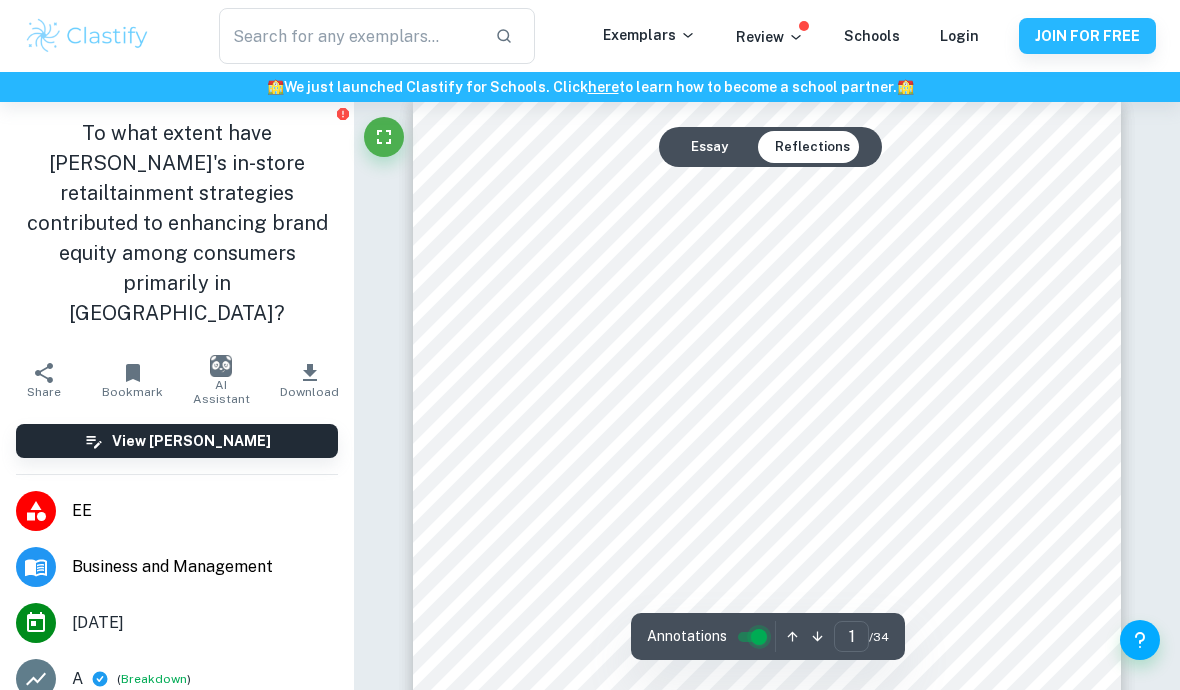 click at bounding box center [759, 637] 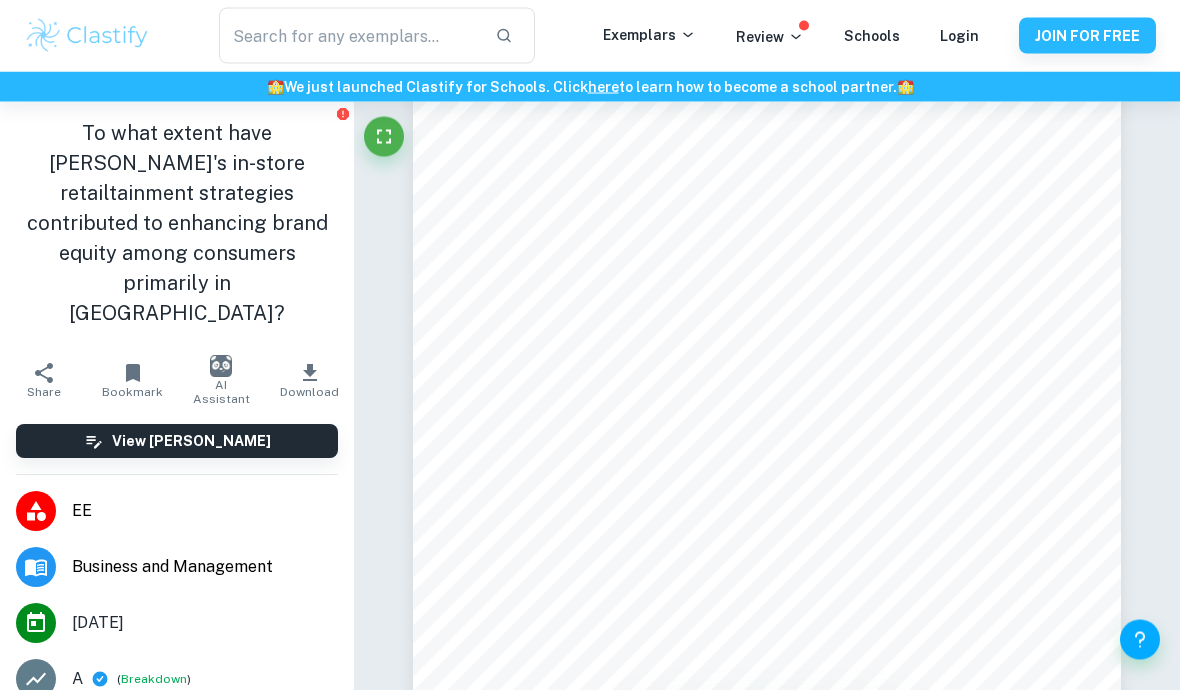 scroll, scrollTop: 58, scrollLeft: 0, axis: vertical 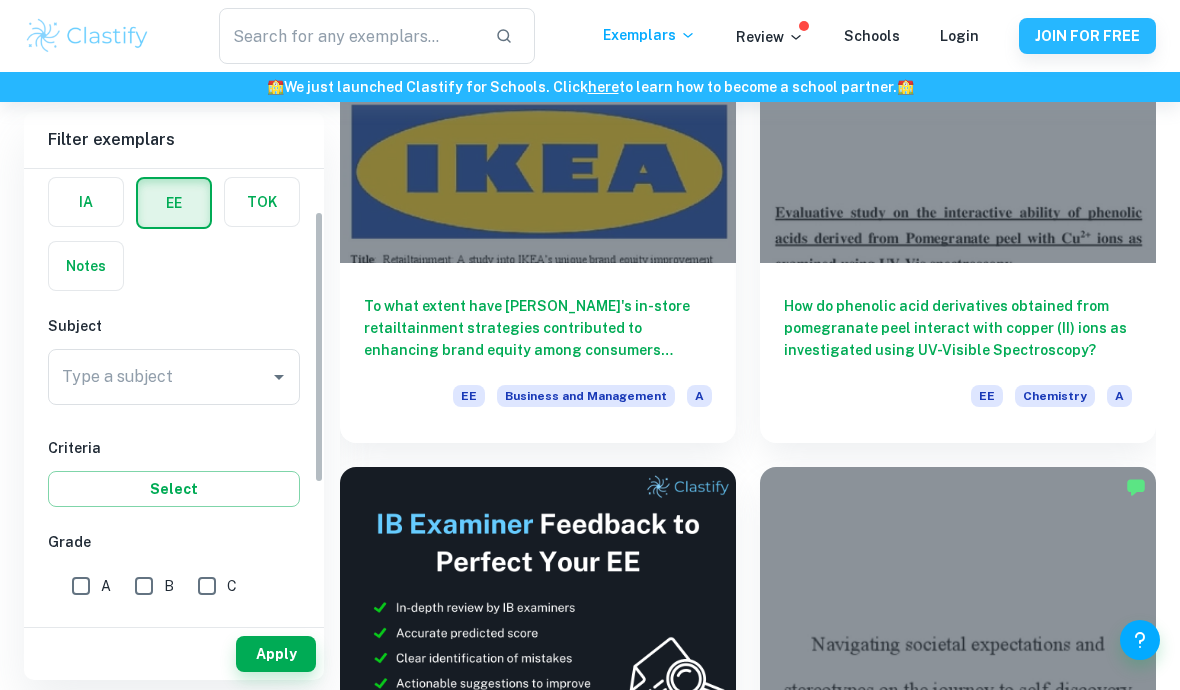 click on "Type a subject" at bounding box center (174, 377) 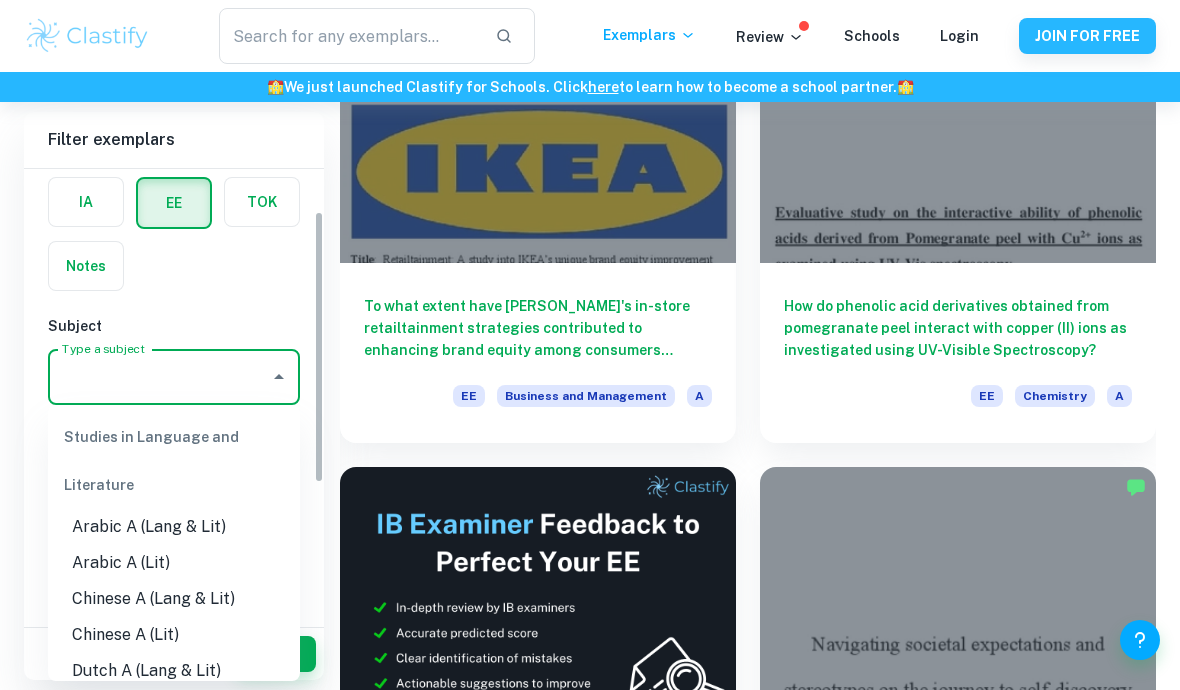 scroll, scrollTop: 287, scrollLeft: 0, axis: vertical 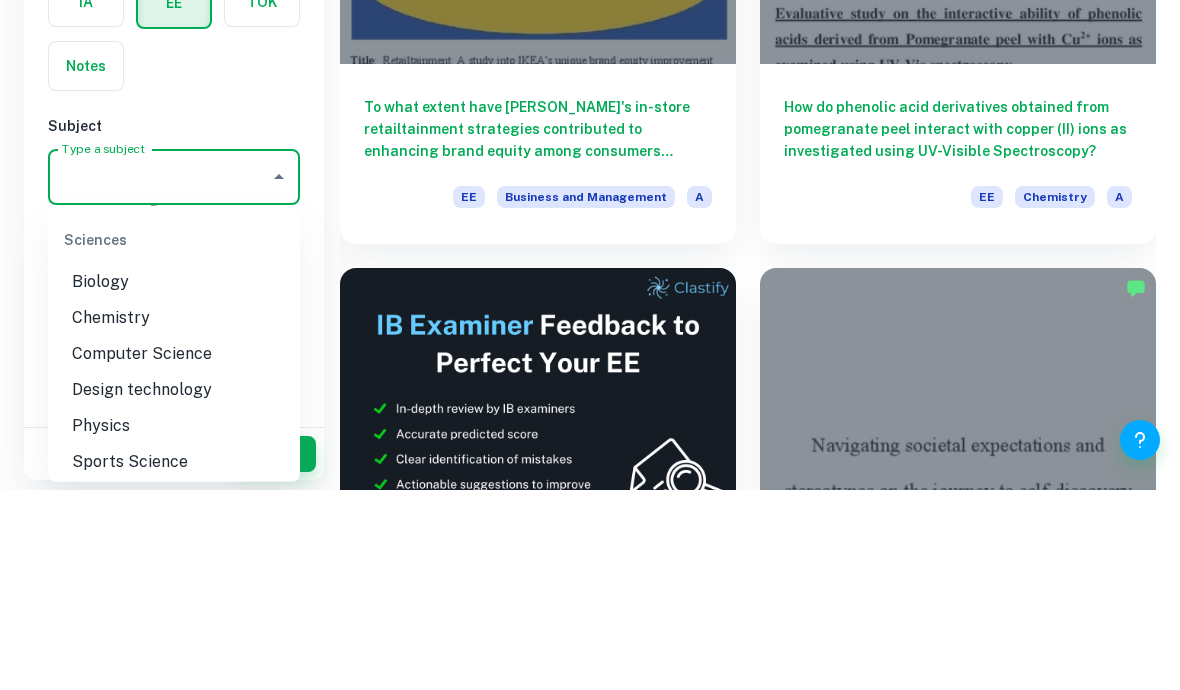 click on "Biology" at bounding box center (174, 483) 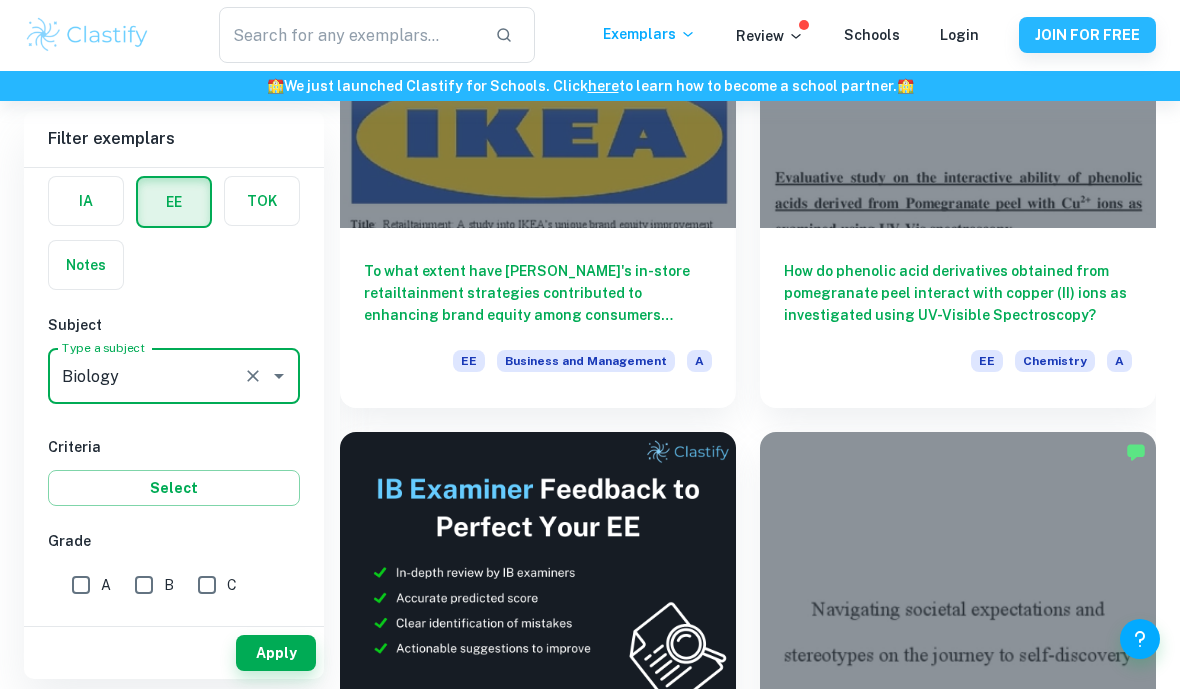 scroll, scrollTop: 323, scrollLeft: 0, axis: vertical 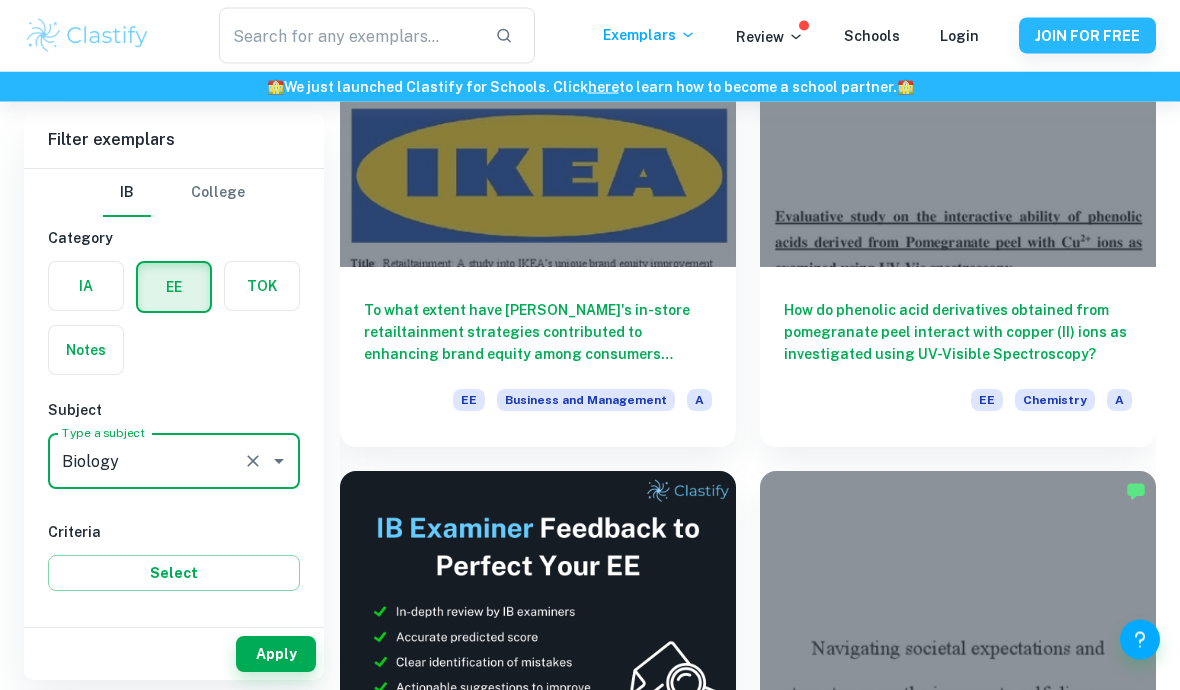 click on "Apply" at bounding box center [276, 654] 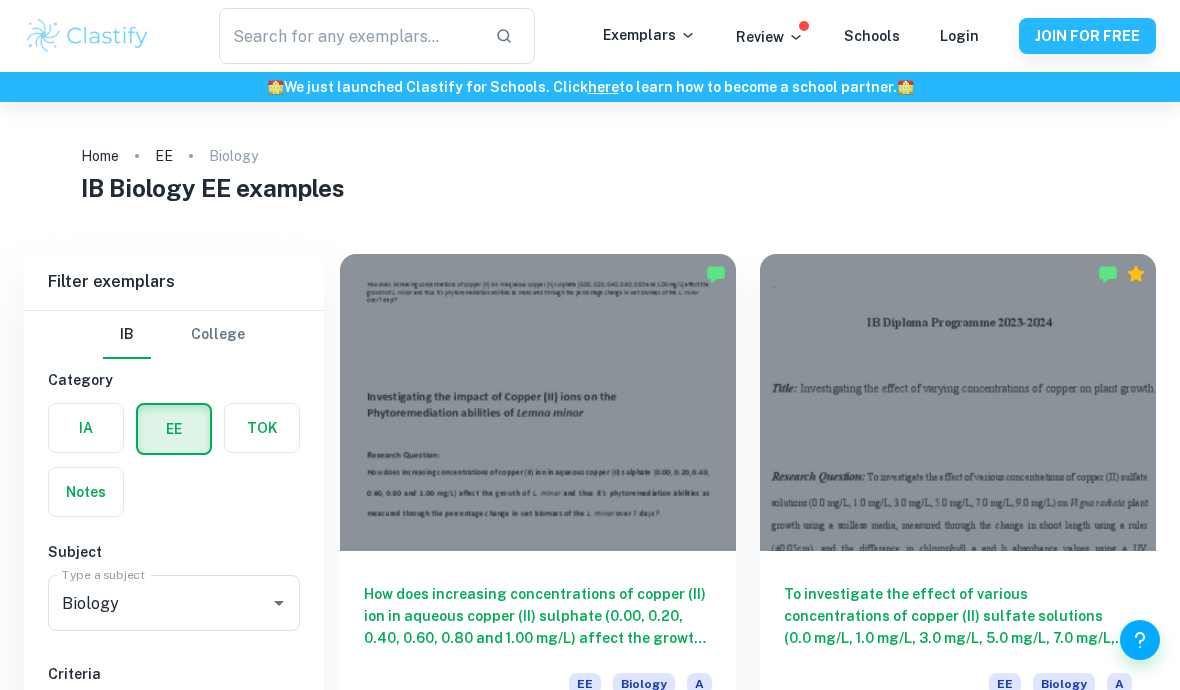 scroll, scrollTop: 387, scrollLeft: 0, axis: vertical 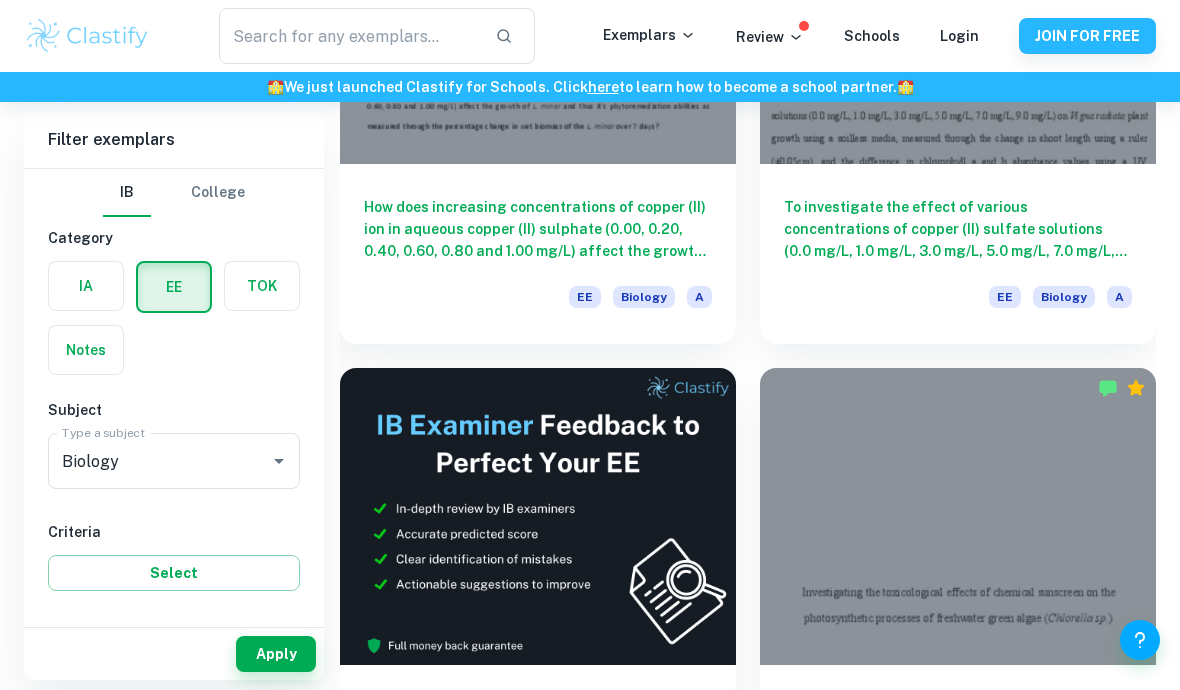 click on "Biology" at bounding box center [146, 461] 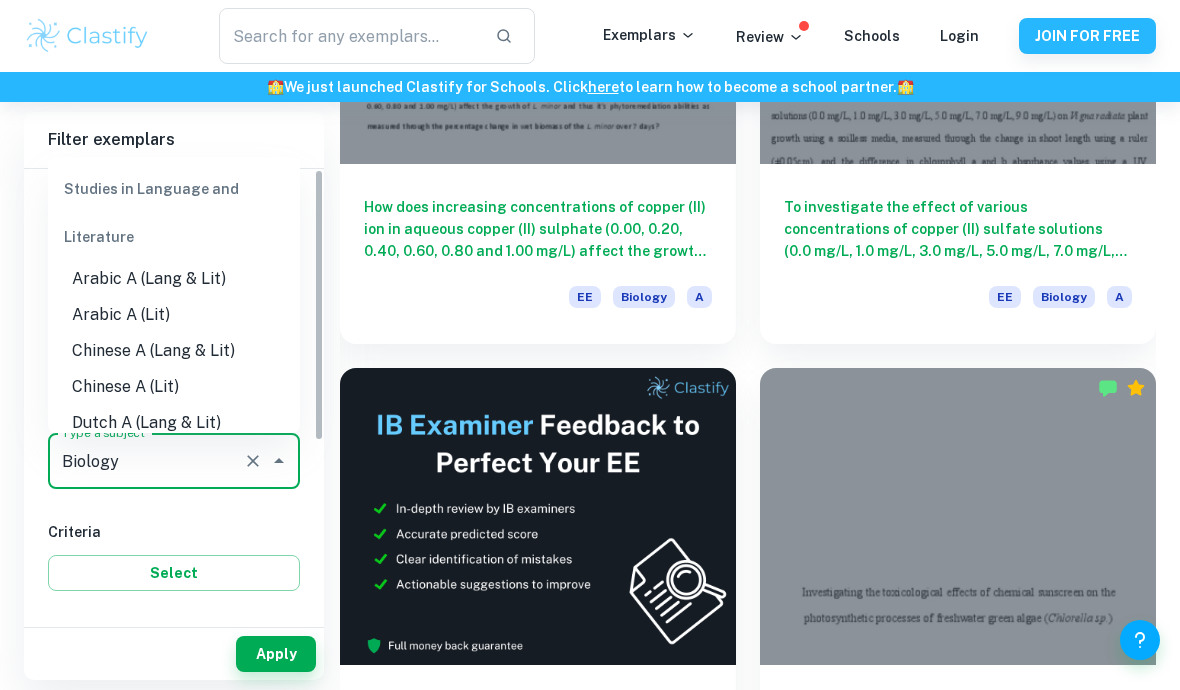 scroll, scrollTop: 2049, scrollLeft: 0, axis: vertical 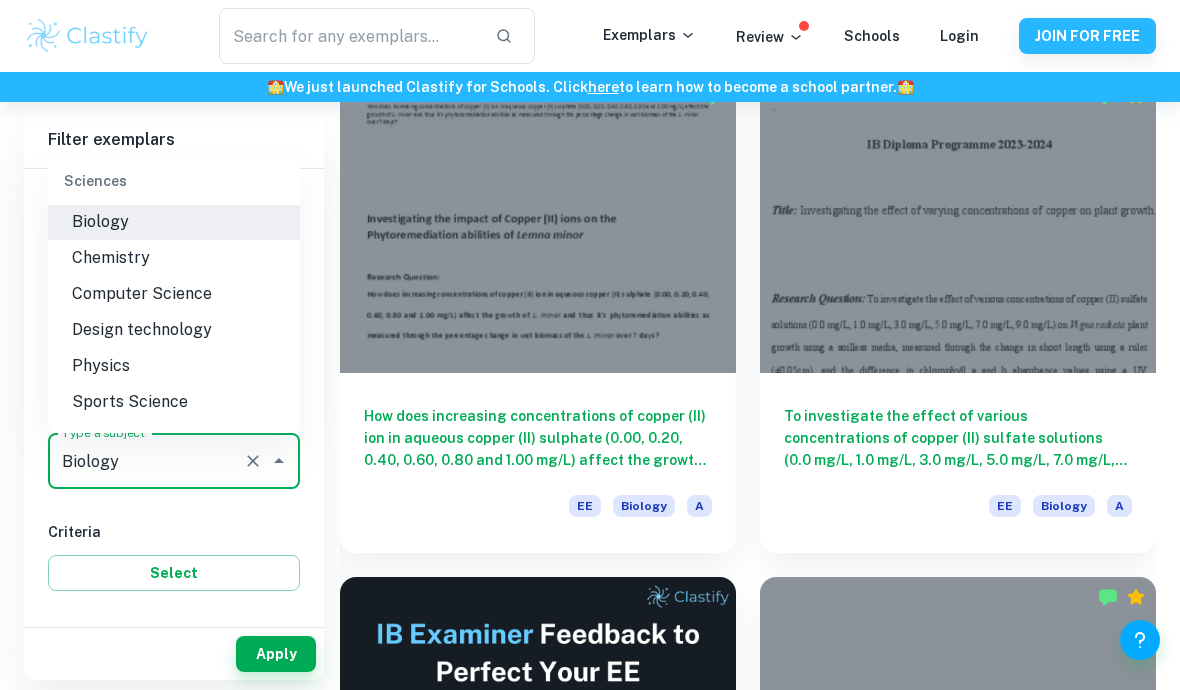 click on "How does increasing concentrations of copper (II) ion in aqueous copper (II) sulphate (0.00, 0.20, 0.40, 0.60, 0.80 and 1.00 mg/L) affect the growth of L. minor and thus it’s phytoremediation abilities as measured through the percentage change in wet biomass of the L. minor over 7 days?" at bounding box center (538, 438) 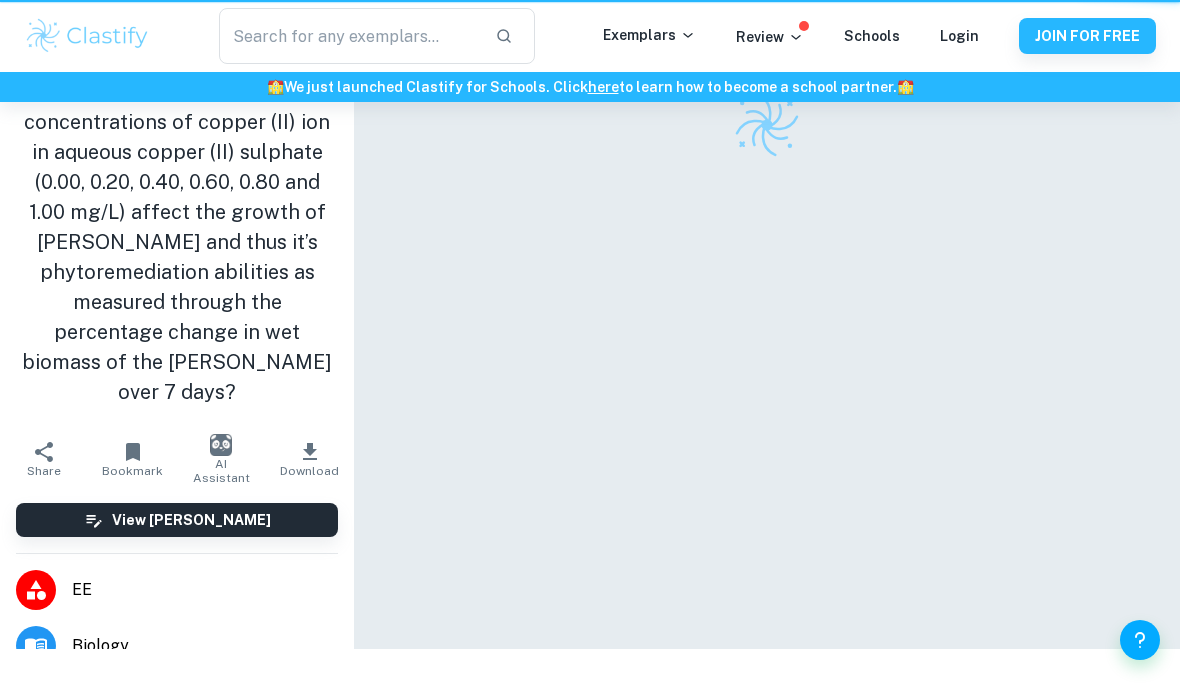 scroll 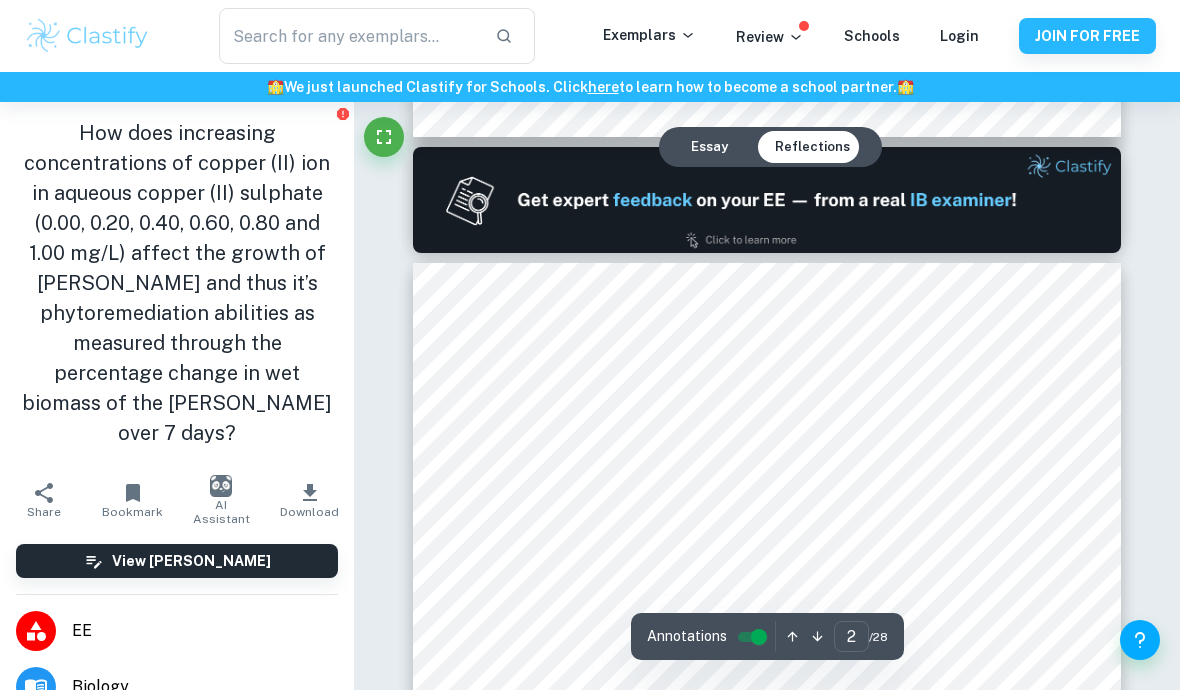 type on "1" 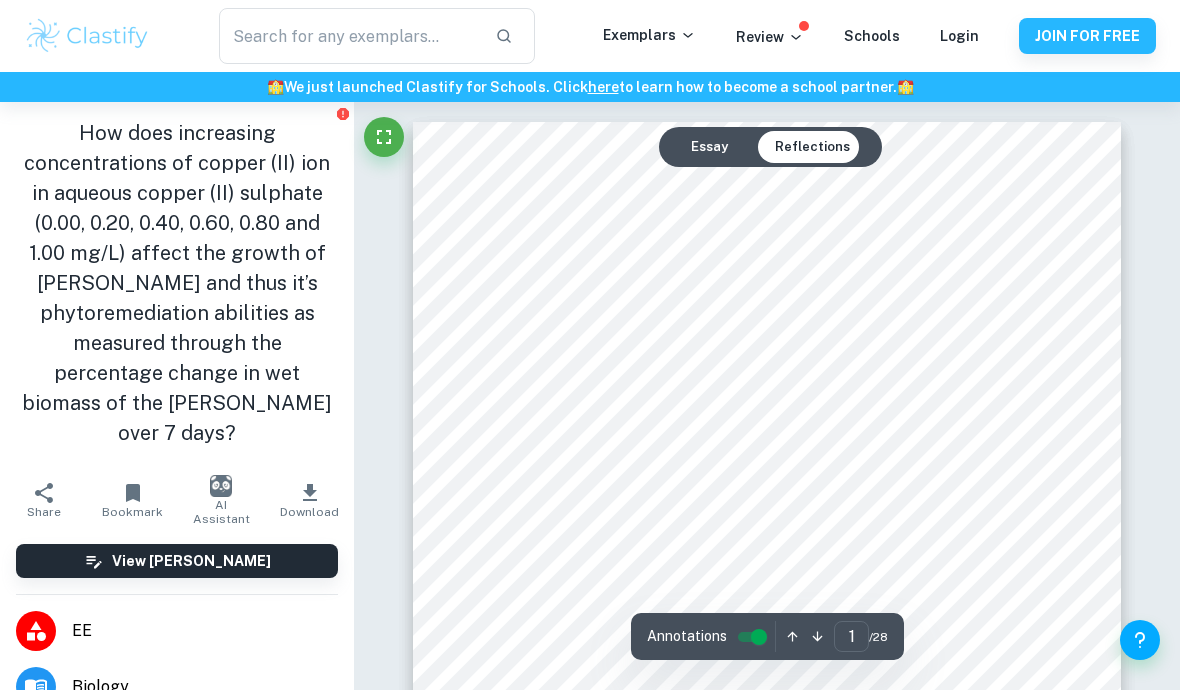 scroll, scrollTop: 20, scrollLeft: 0, axis: vertical 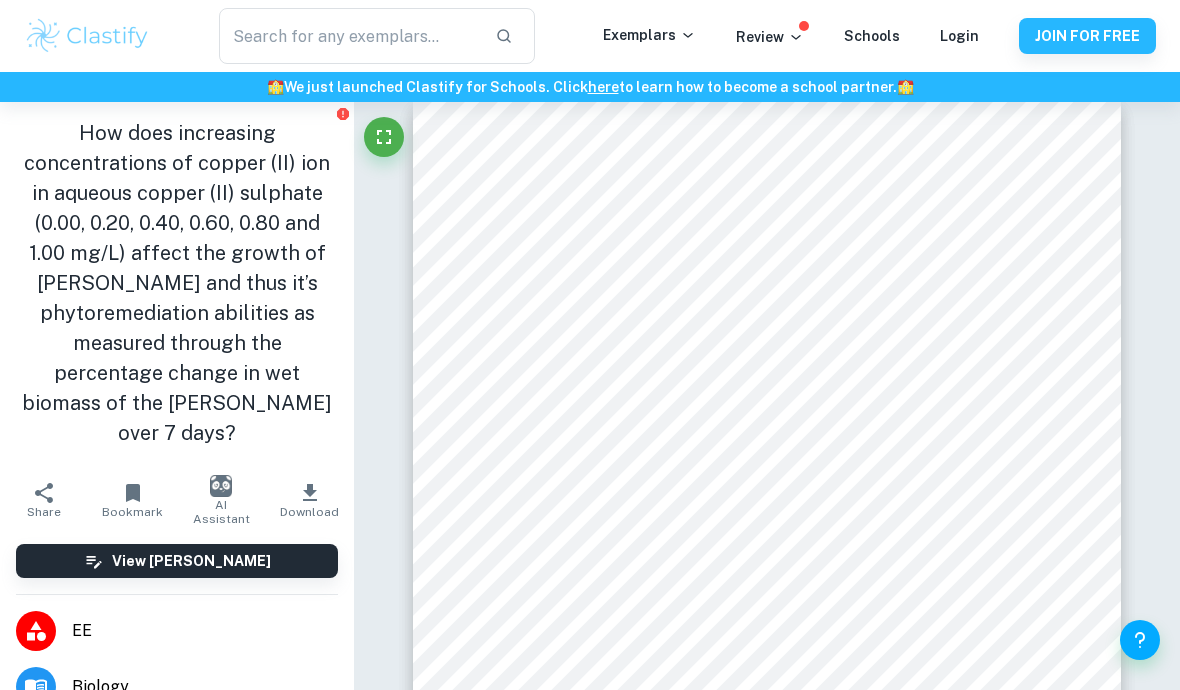click at bounding box center [87, 36] 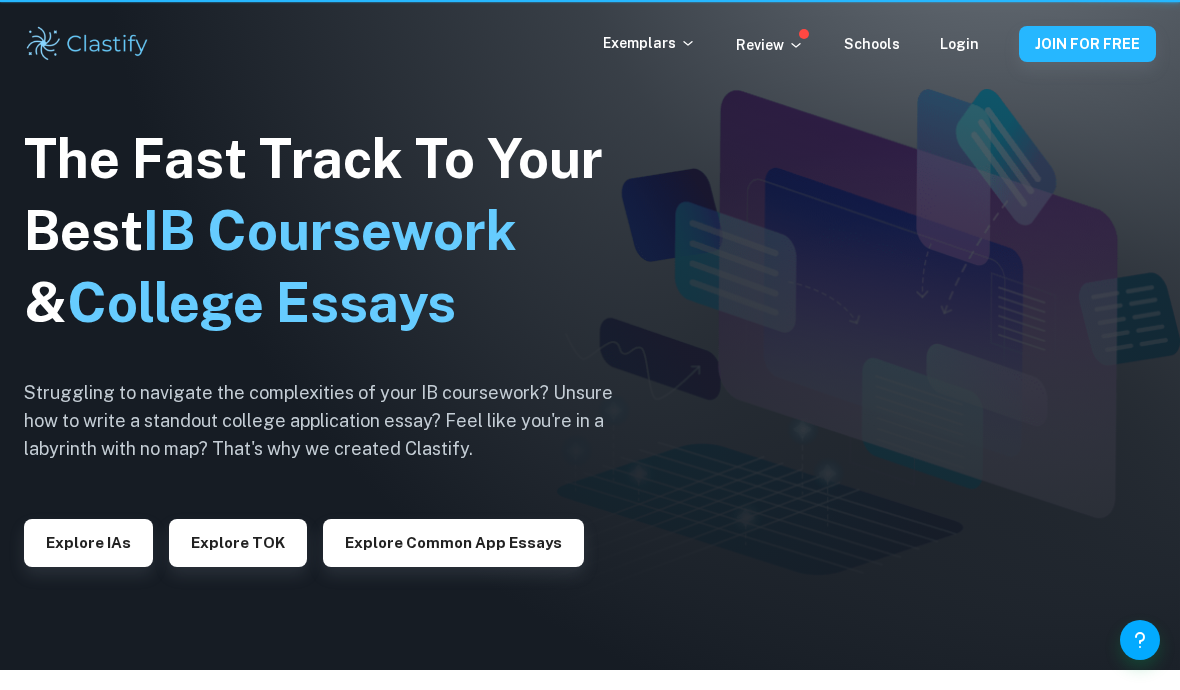 scroll, scrollTop: 0, scrollLeft: 0, axis: both 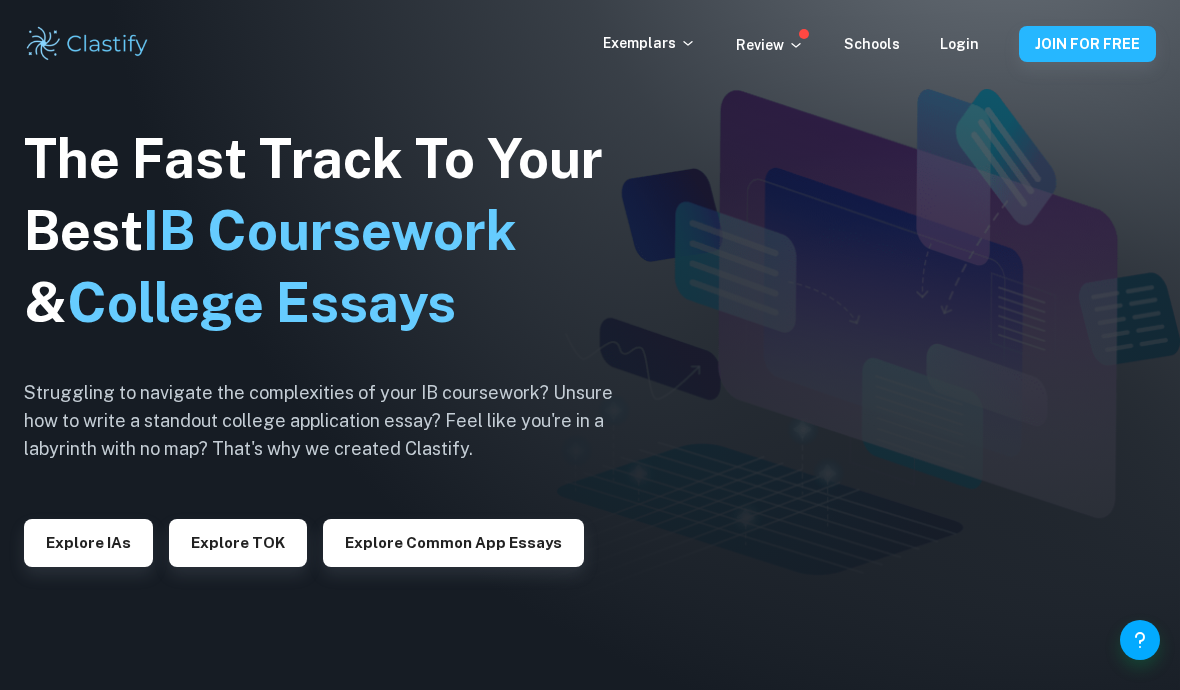click on "JOIN FOR FREE" at bounding box center (1087, 44) 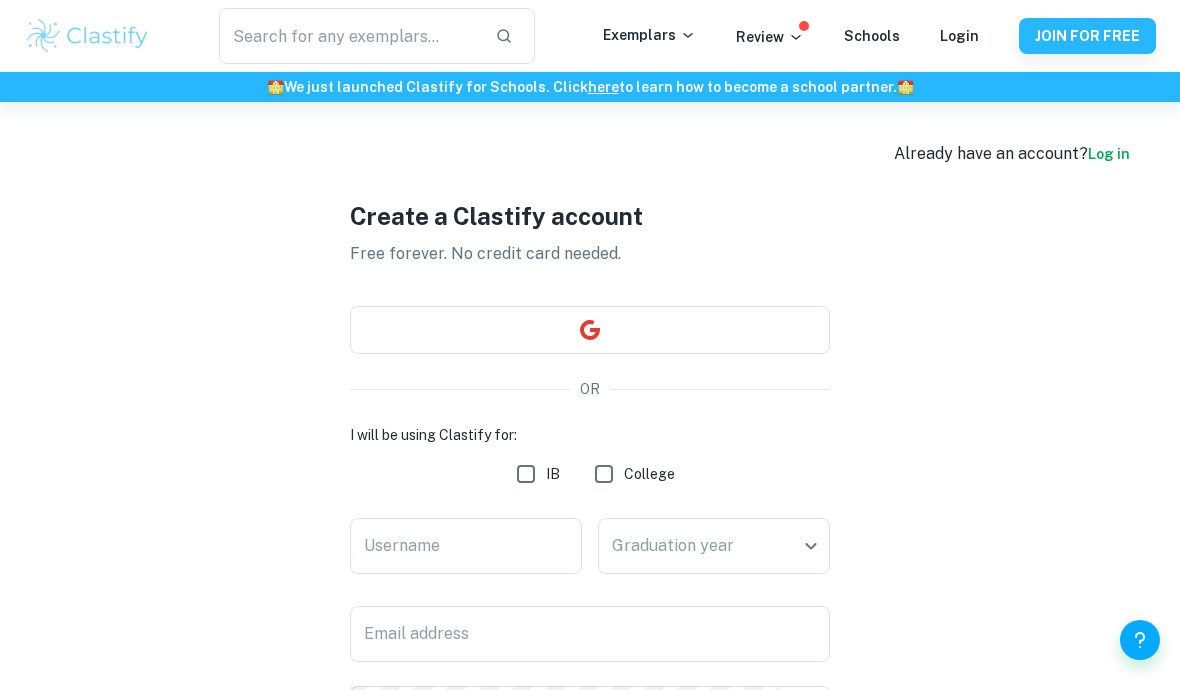 click at bounding box center (590, 330) 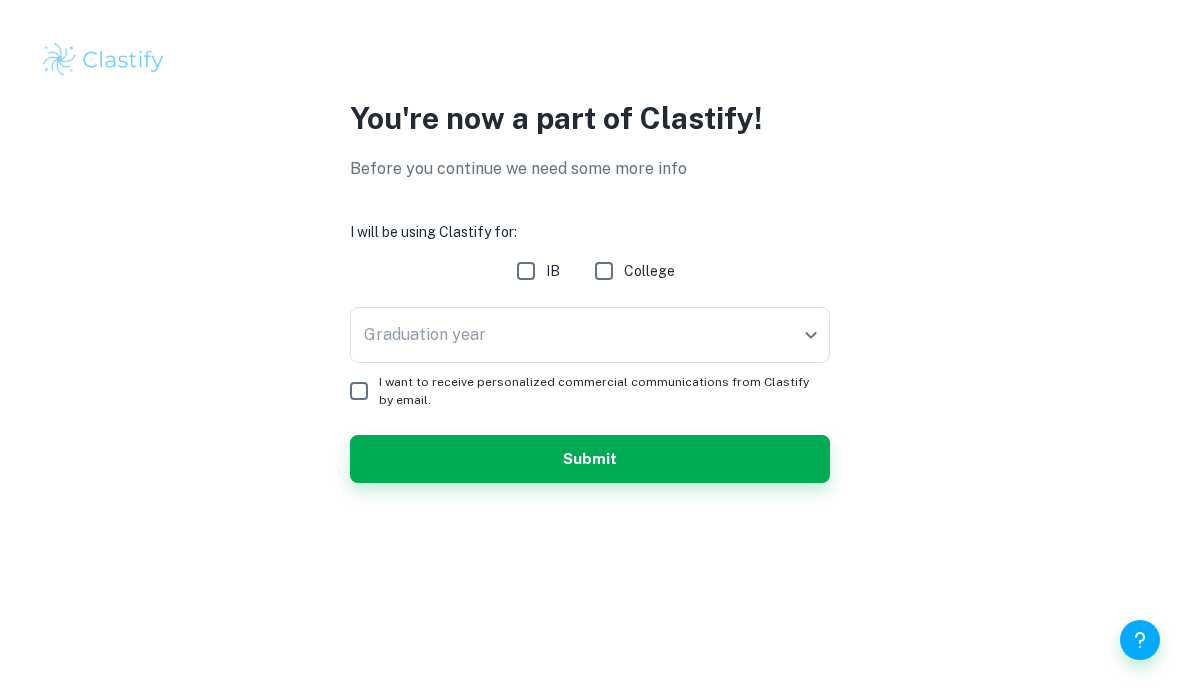 scroll, scrollTop: 0, scrollLeft: 0, axis: both 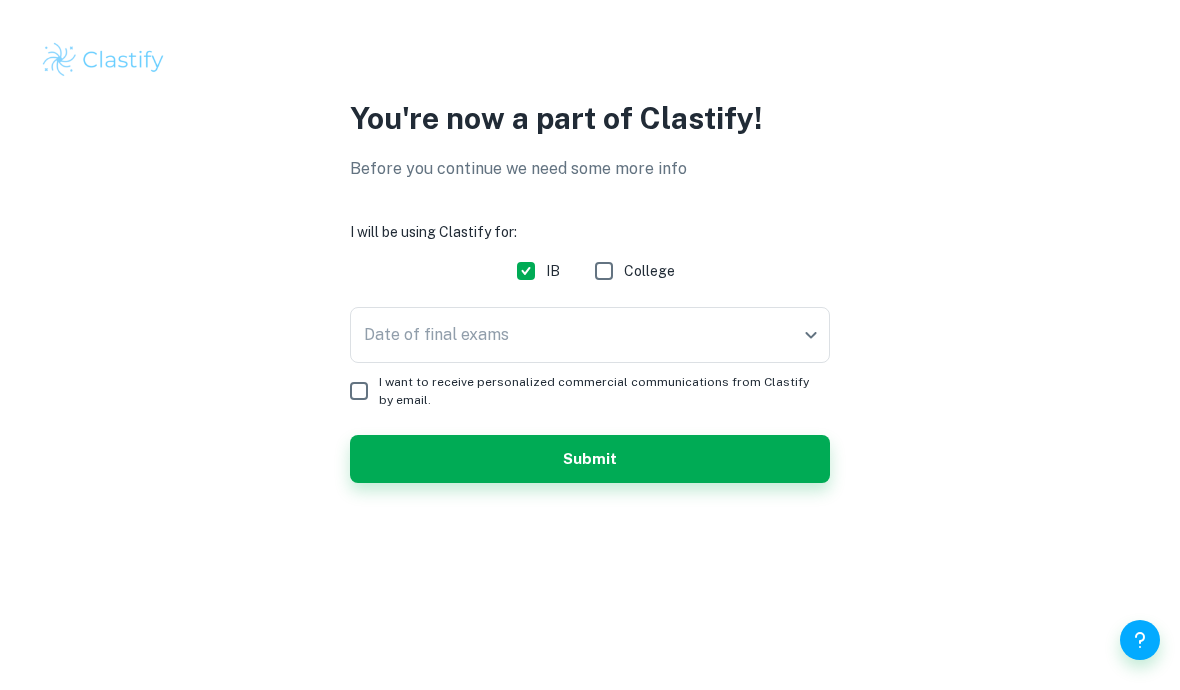 click on "We value your privacy We use cookies to enhance your browsing experience, serve personalised ads or content, and analyse our traffic. By clicking "Accept All", you consent to our use of cookies.   Cookie Policy Customise   Reject All   Accept All   Customise Consent Preferences   We use cookies to help you navigate efficiently and perform certain functions. You will find detailed information about all cookies under each consent category below. The cookies that are categorised as "Necessary" are stored on your browser as they are essential for enabling the basic functionalities of the site. ...  Show more For more information on how Google's third-party cookies operate and handle your data, see:   Google Privacy Policy Necessary Always Active Necessary cookies are required to enable the basic features of this site, such as providing secure log-in or adjusting your consent preferences. These cookies do not store any personally identifiable data. Functional Analytics Performance Advertisement Uncategorised" at bounding box center [590, 345] 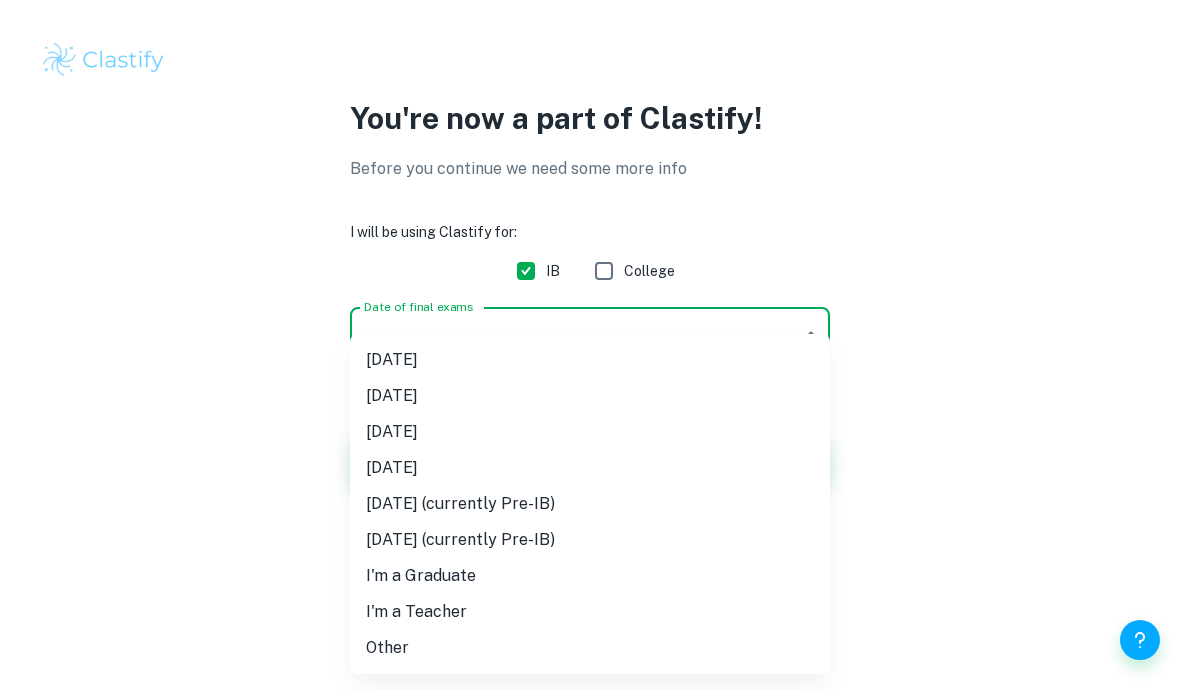 click on "[DATE]" at bounding box center [590, 468] 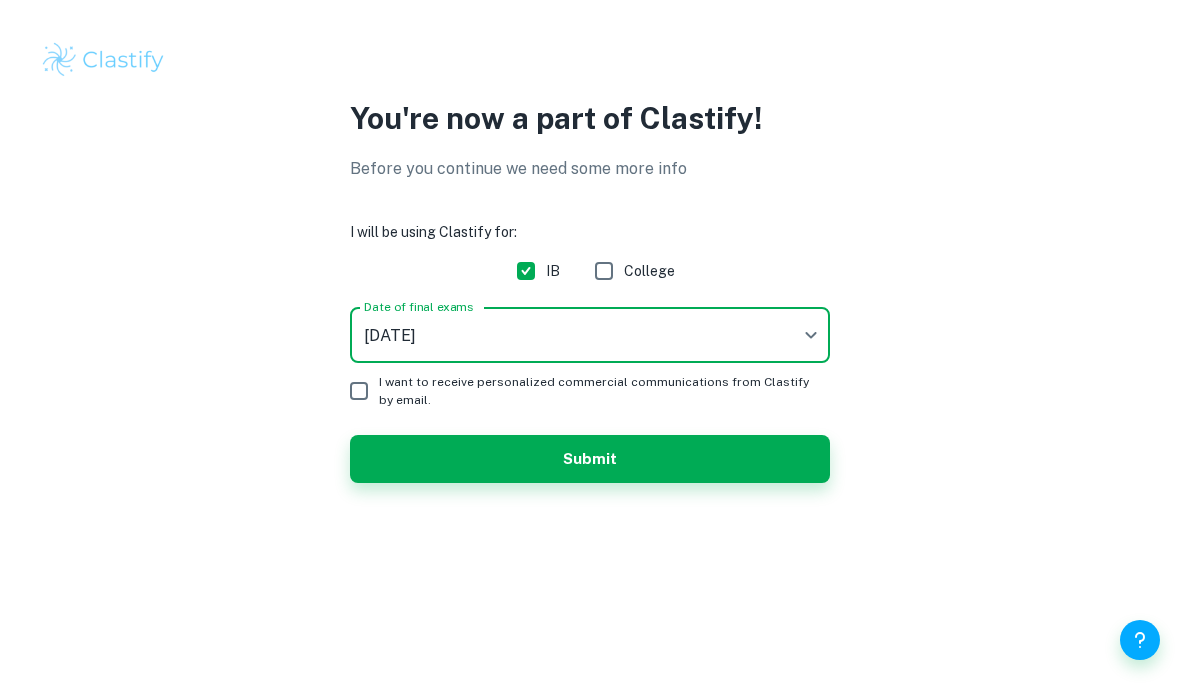 click on "I want to receive personalized commercial communications from Clastify by email." at bounding box center [359, 391] 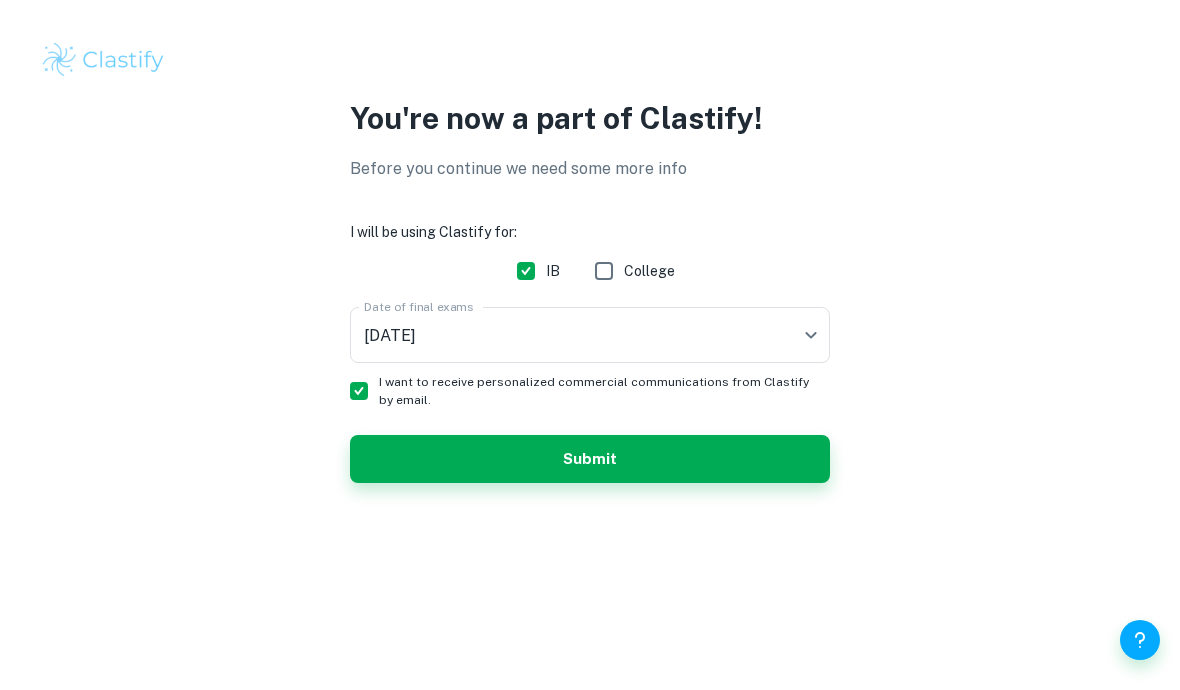 click on "I want to receive personalized commercial communications from Clastify by email." at bounding box center [359, 391] 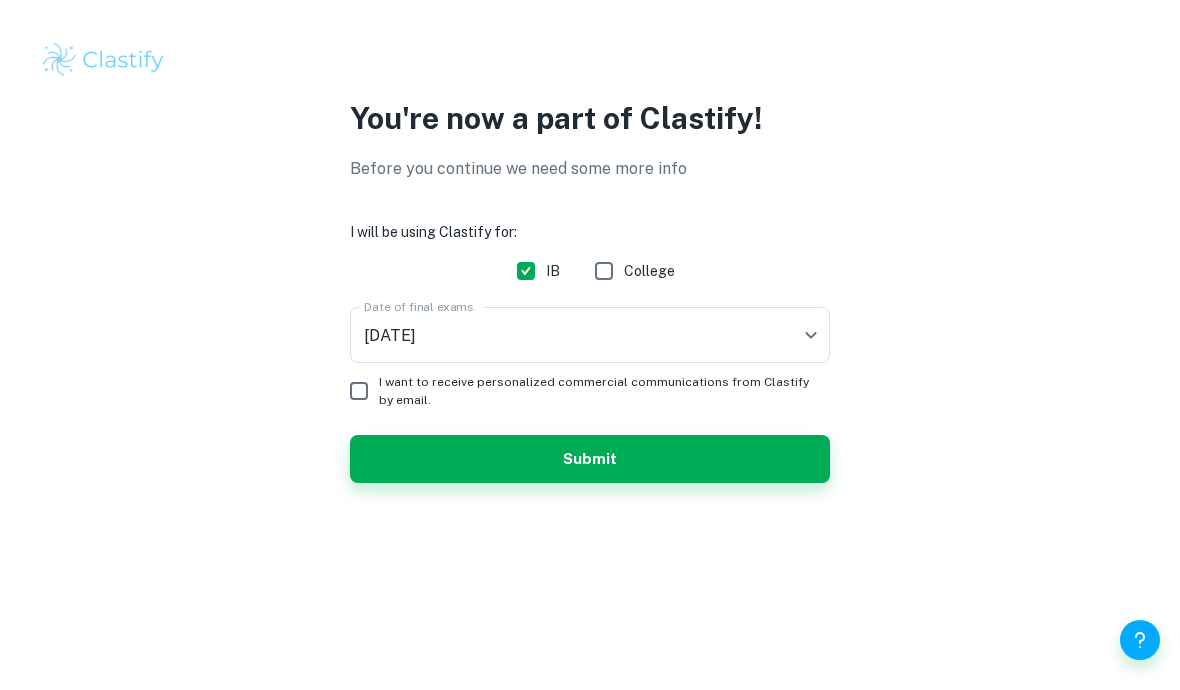 click on "Submit" at bounding box center (590, 459) 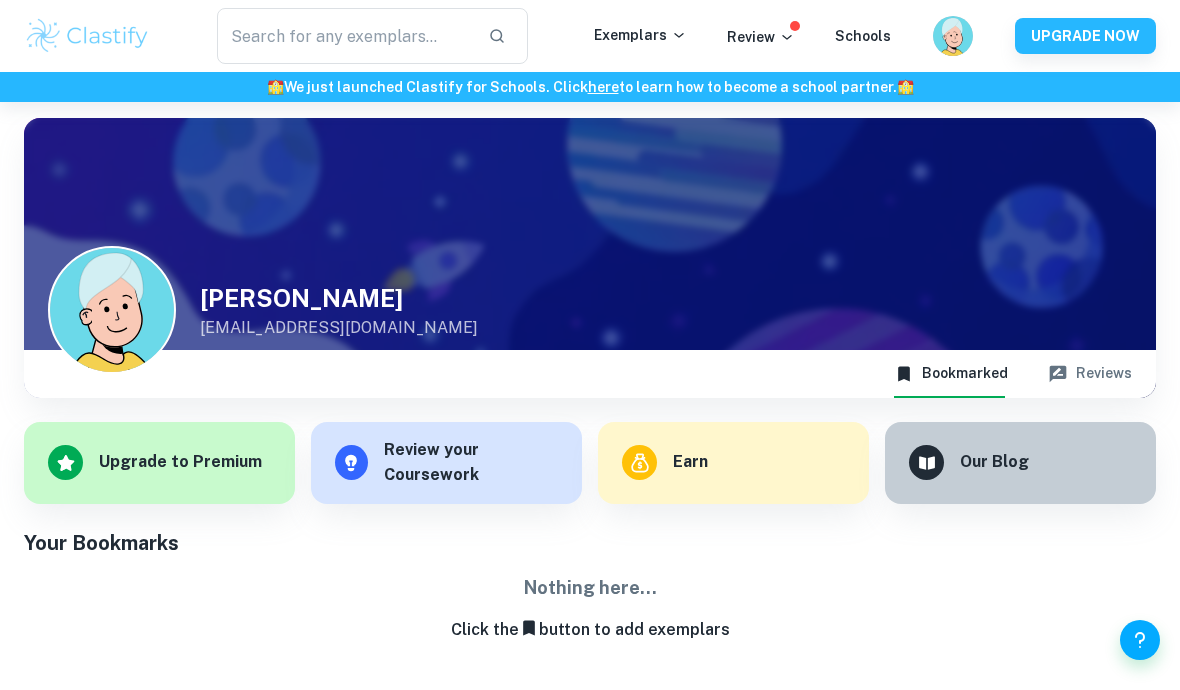 click 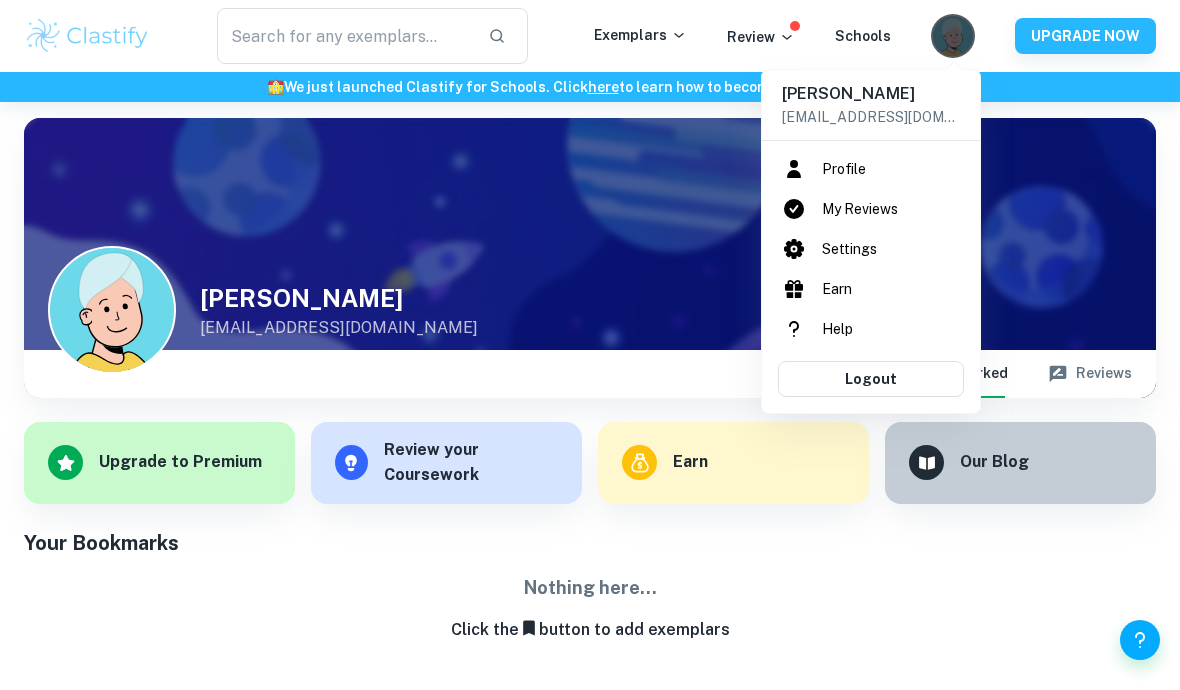 click on "Profile" at bounding box center (871, 169) 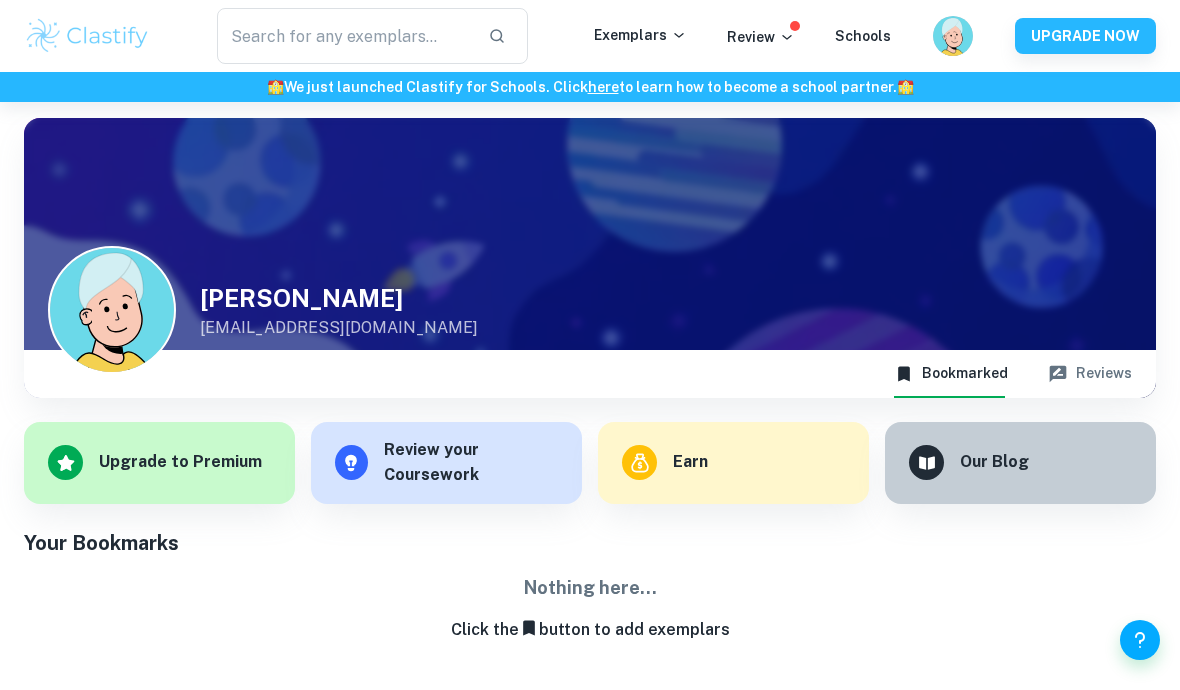 click 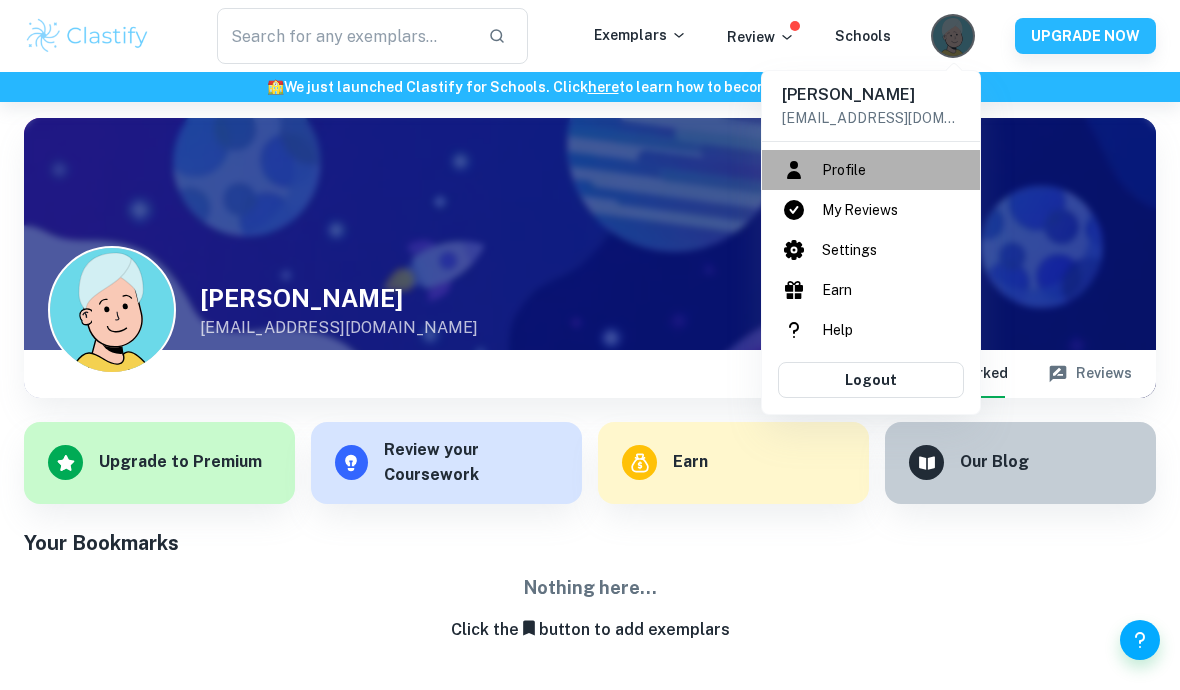 click on "Profile" at bounding box center (871, 170) 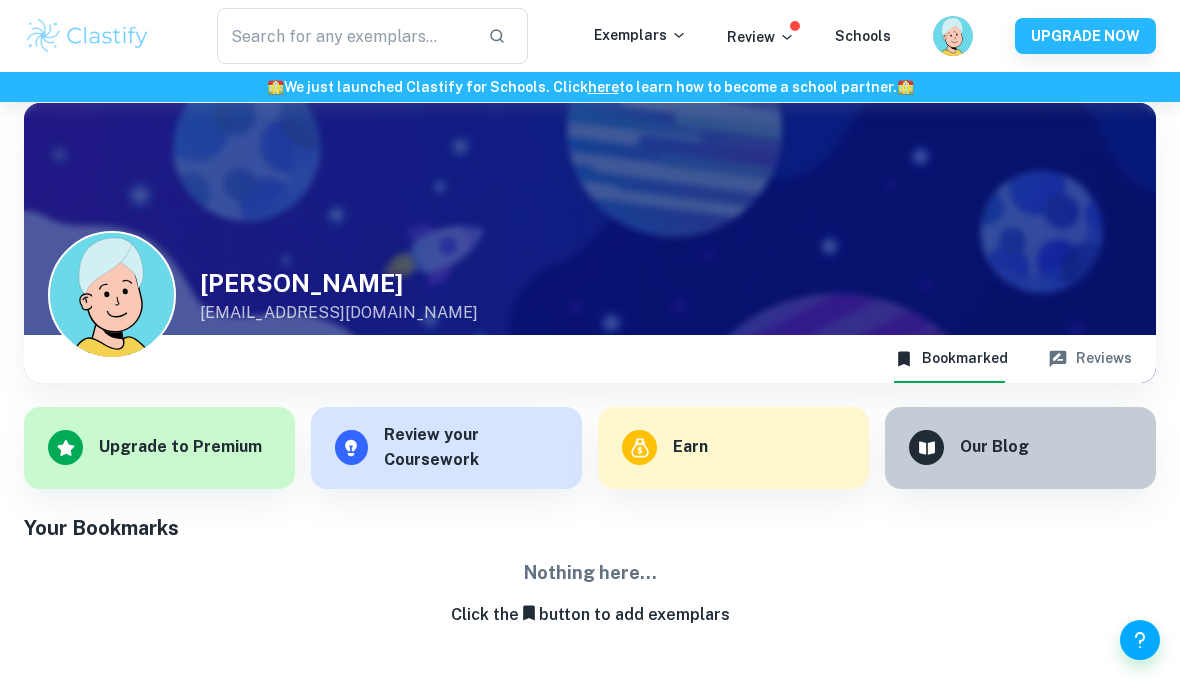 scroll, scrollTop: 0, scrollLeft: 0, axis: both 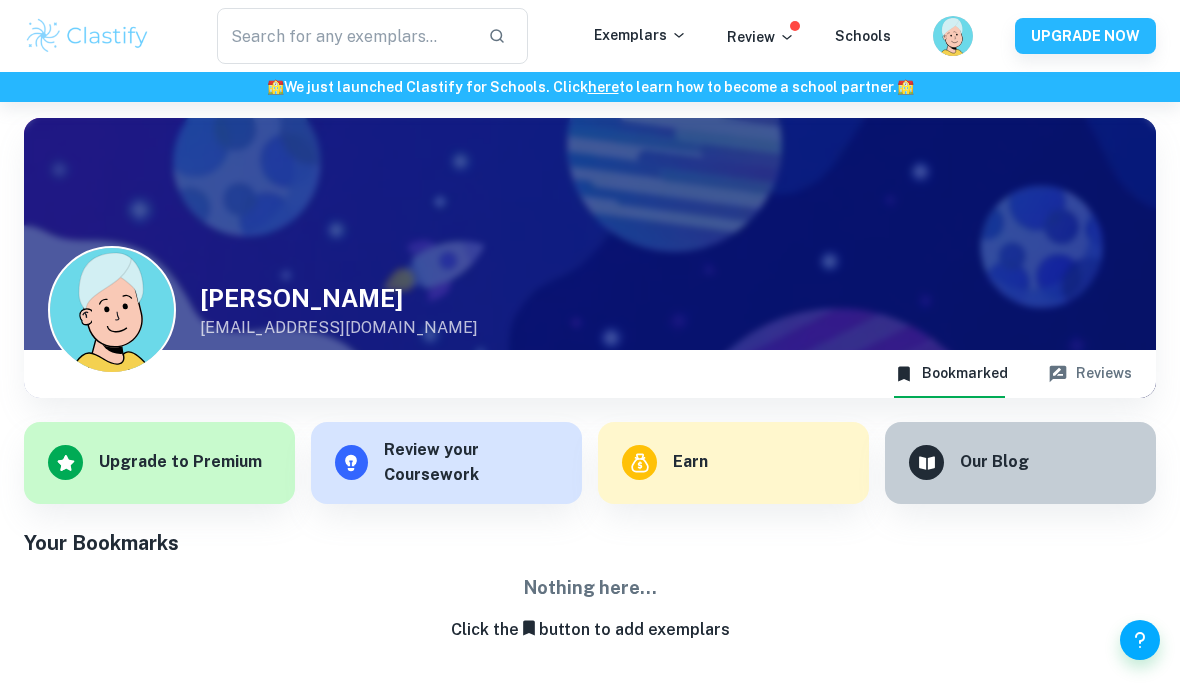 click 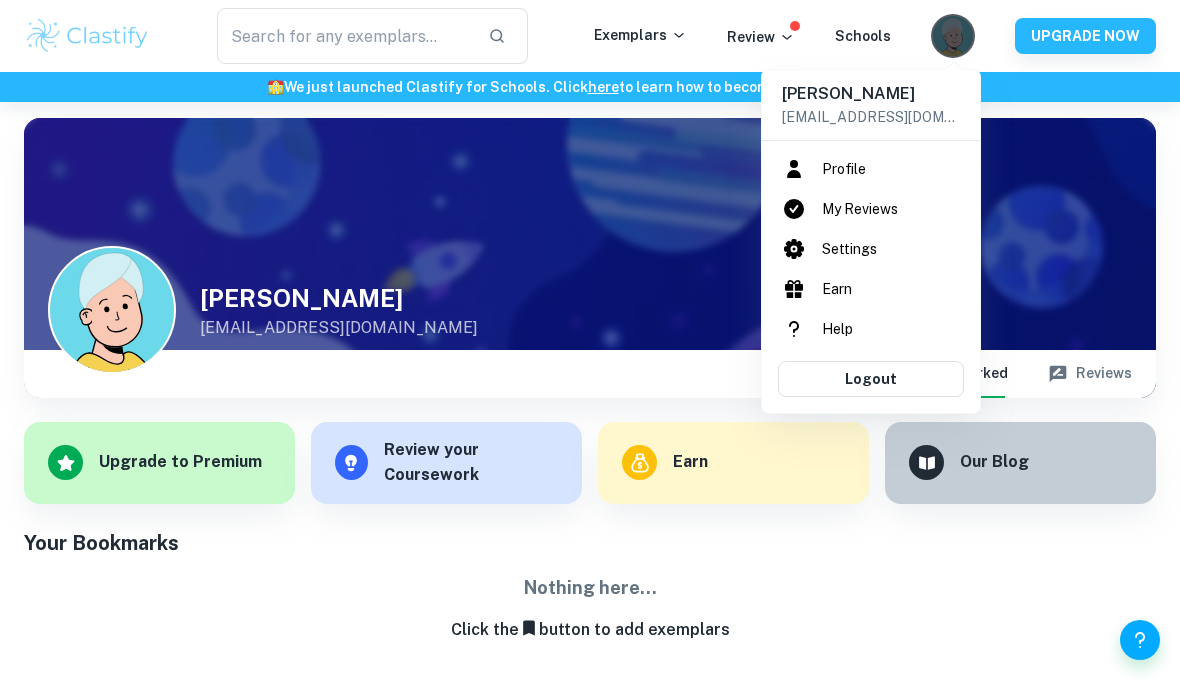 click on "Logout" at bounding box center [871, 379] 